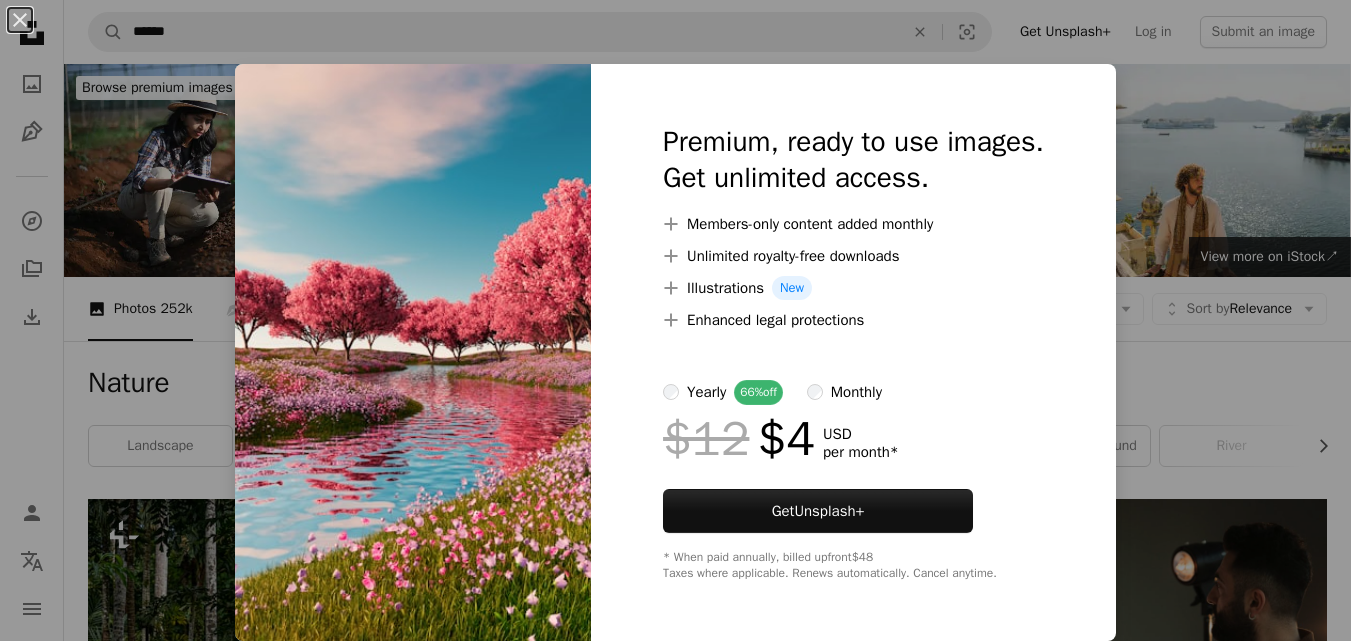 scroll, scrollTop: 1500, scrollLeft: 0, axis: vertical 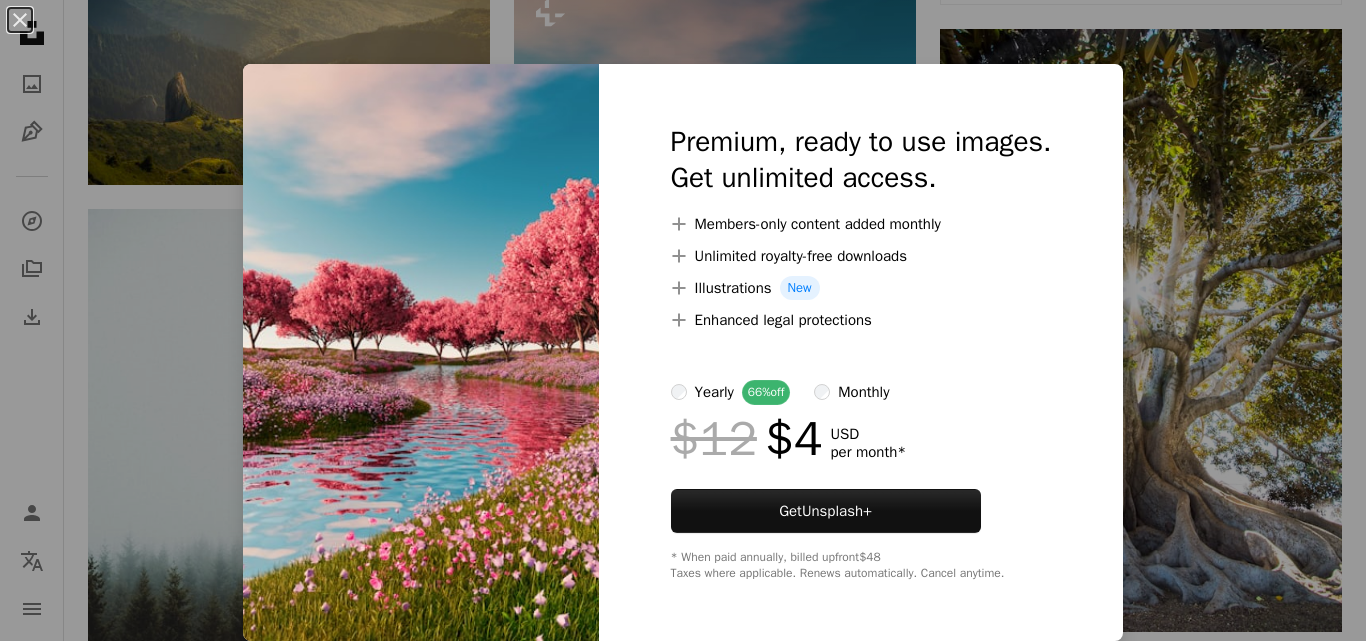 click on "An X shape Premium, ready to use images. Get unlimited access. A plus sign Members-only content added monthly A plus sign Unlimited royalty-free downloads A plus sign Illustrations  New A plus sign Enhanced legal protections yearly 66%  off monthly $12   $4 USD per month * Get  Unsplash+ * When paid annually, billed upfront  $48 Taxes where applicable. Renews automatically. Cancel anytime." at bounding box center (683, 320) 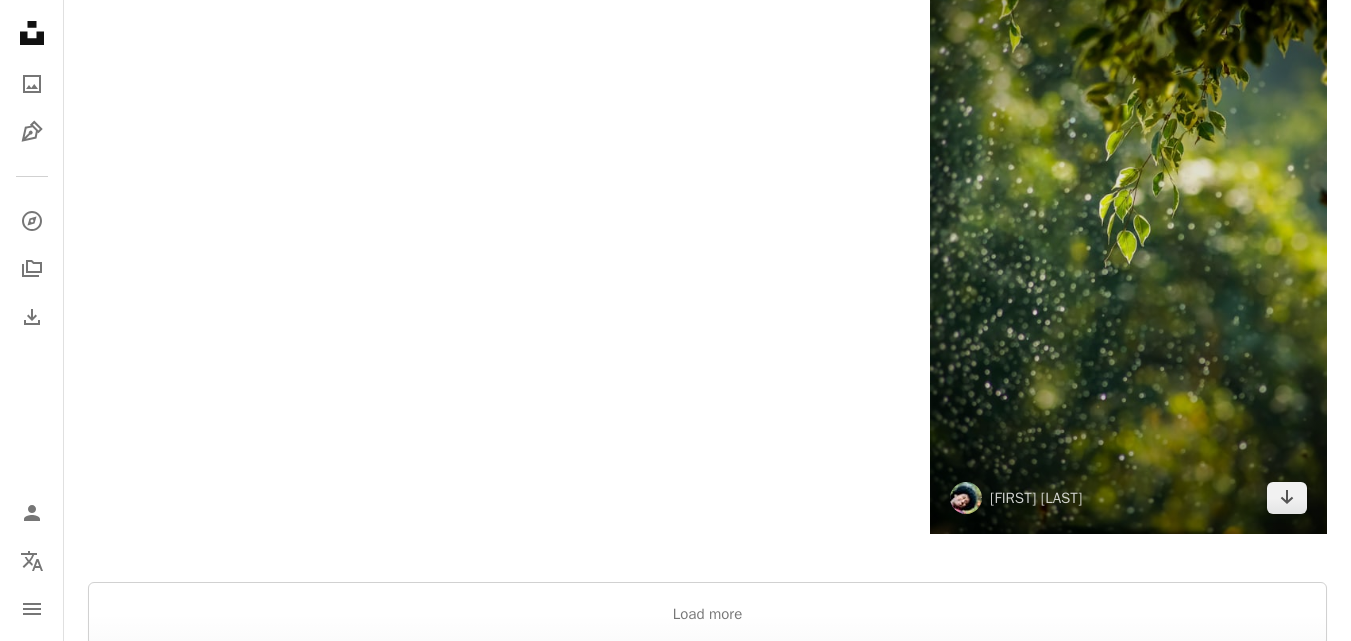 scroll, scrollTop: 4300, scrollLeft: 0, axis: vertical 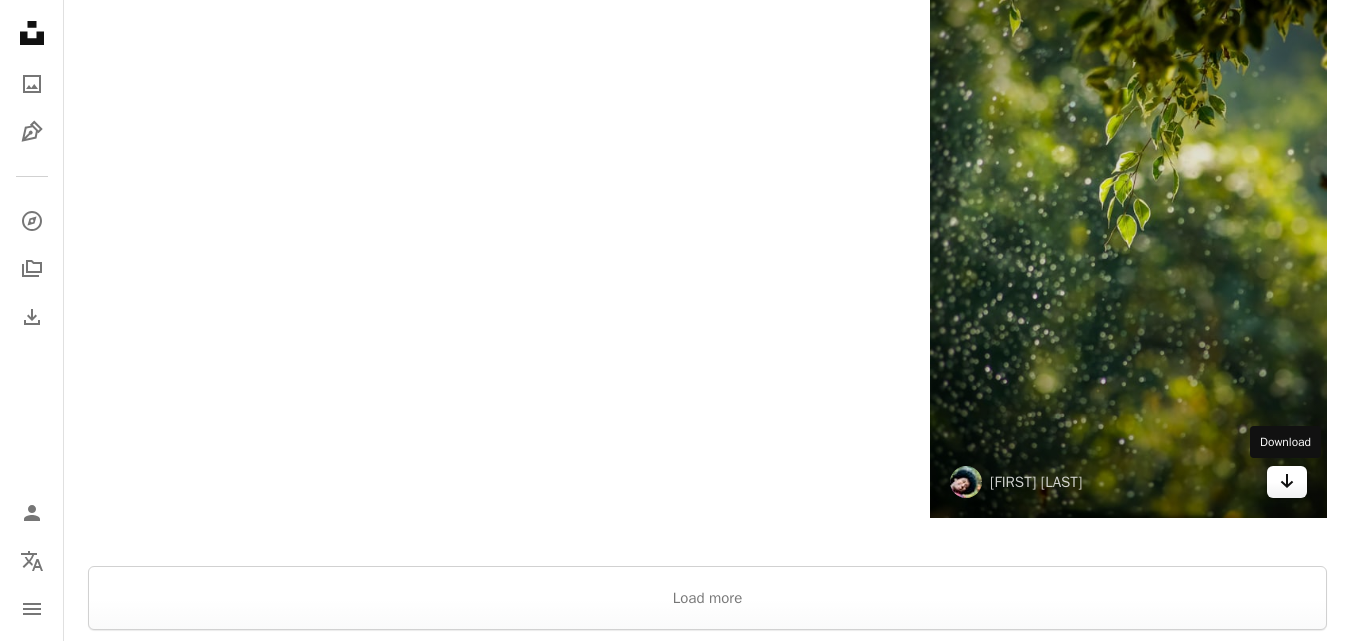 click on "Arrow pointing down" 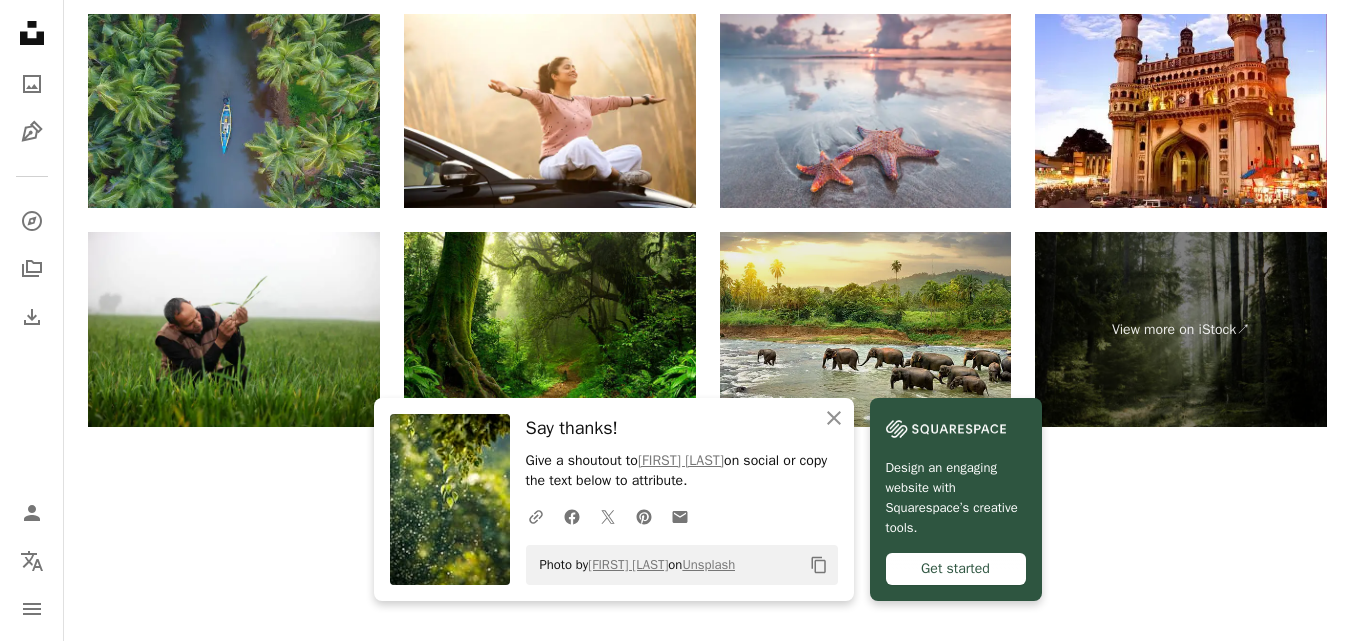 scroll, scrollTop: 5077, scrollLeft: 0, axis: vertical 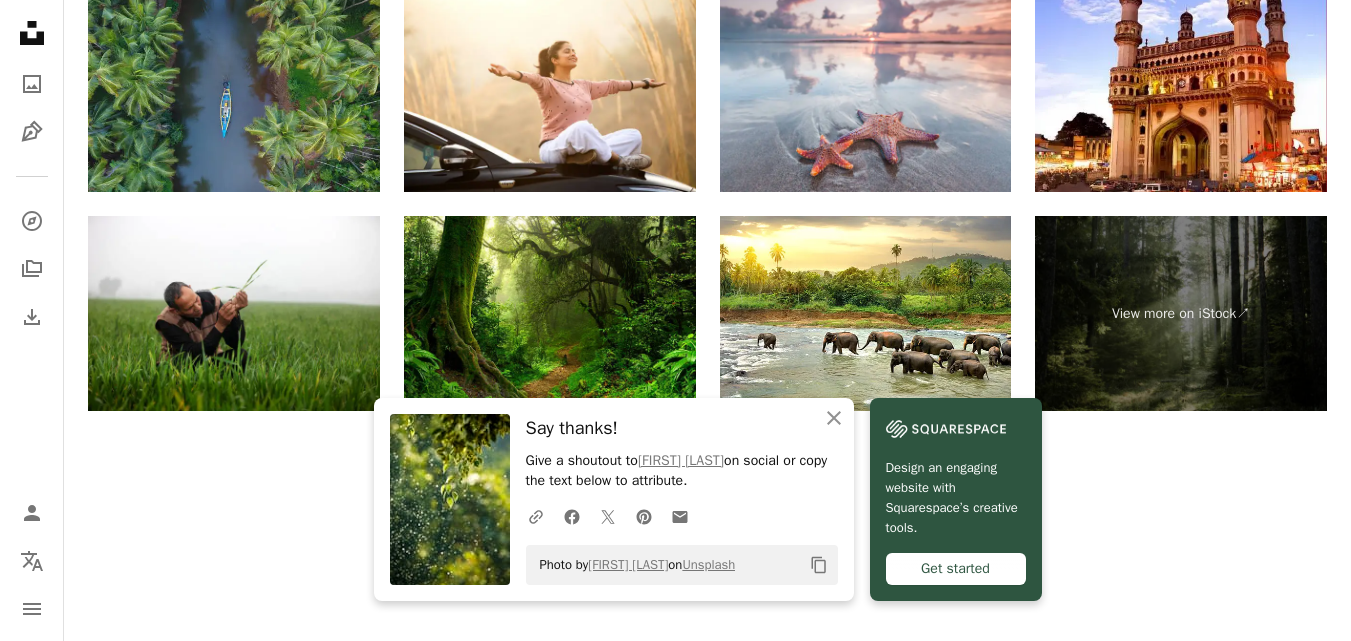 click on "Unsplash logo Make something awesome" at bounding box center (707, 526) 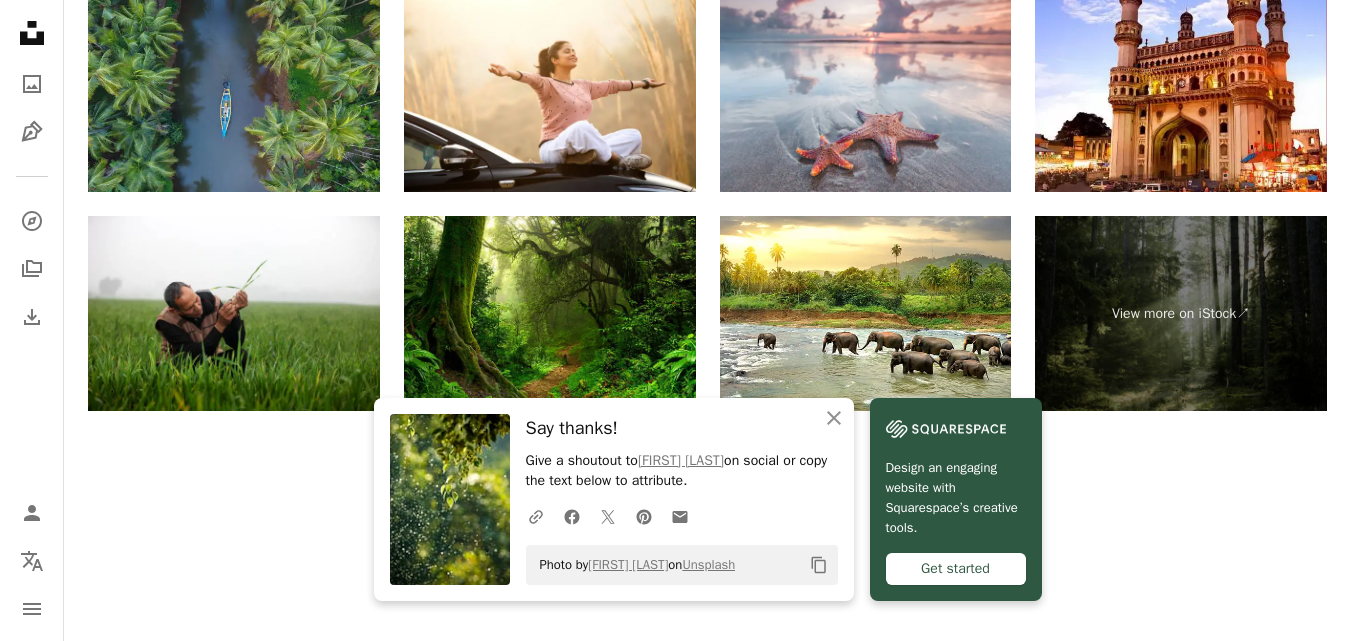 click on "Get started" at bounding box center [956, 569] 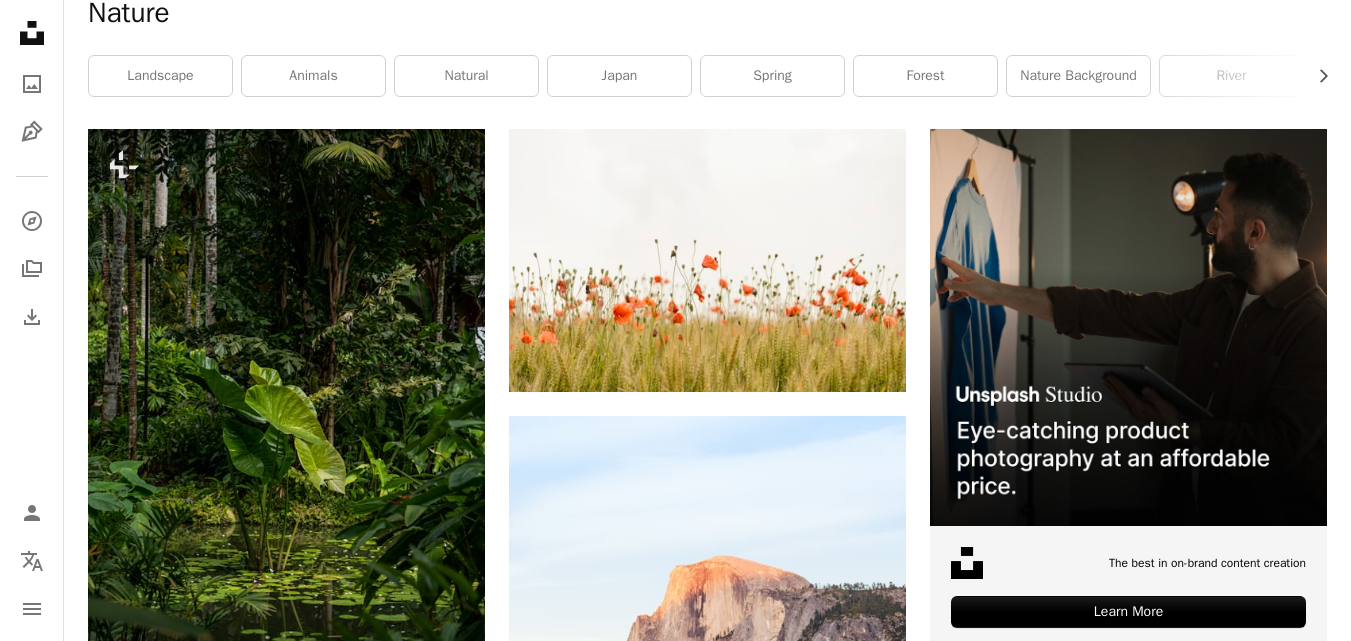 scroll, scrollTop: 0, scrollLeft: 0, axis: both 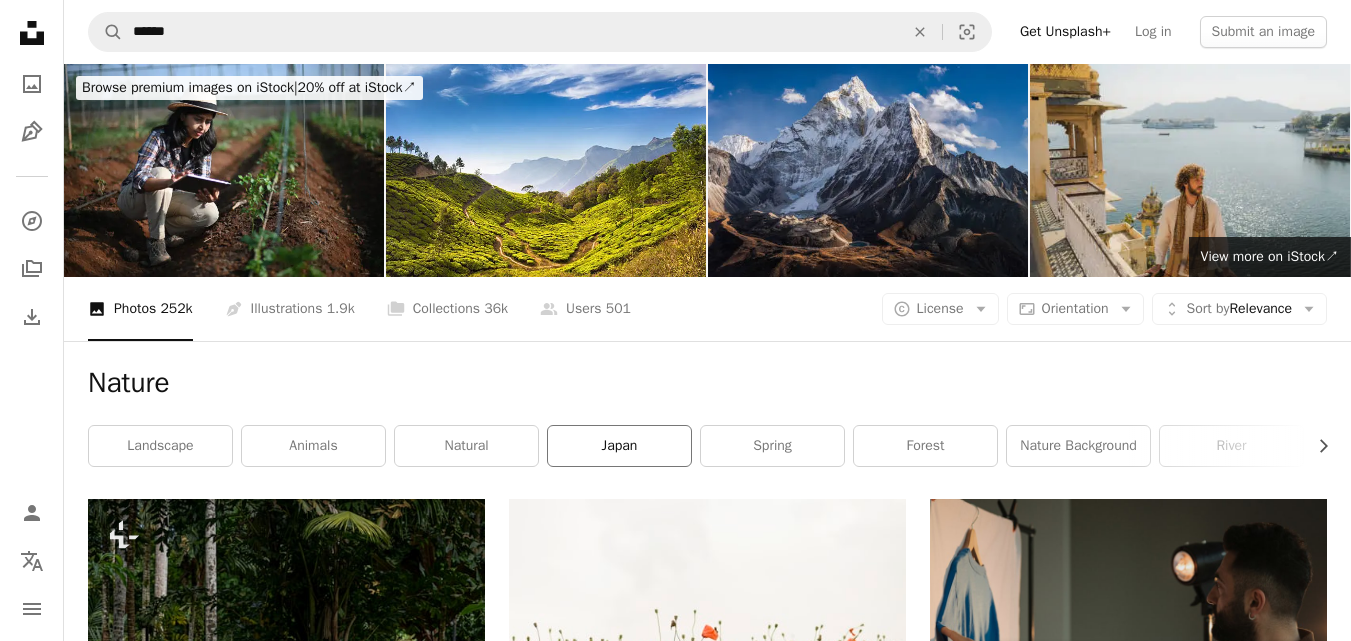 click on "japan" at bounding box center (619, 446) 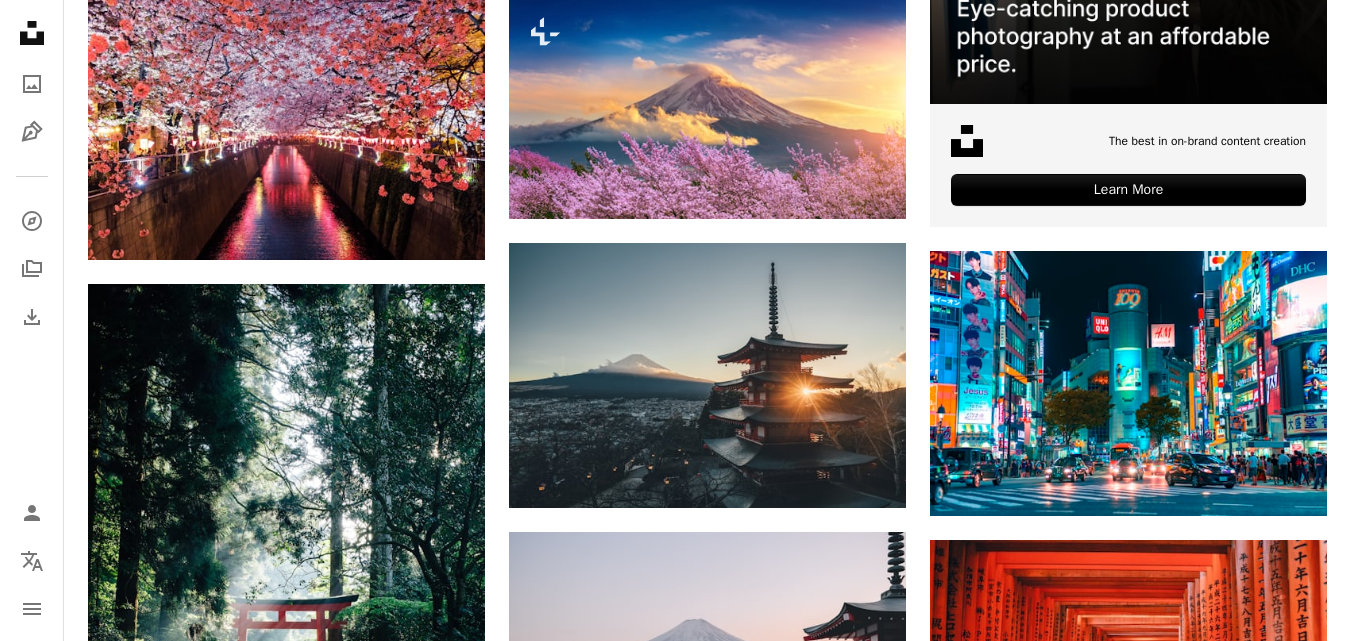 scroll, scrollTop: 800, scrollLeft: 0, axis: vertical 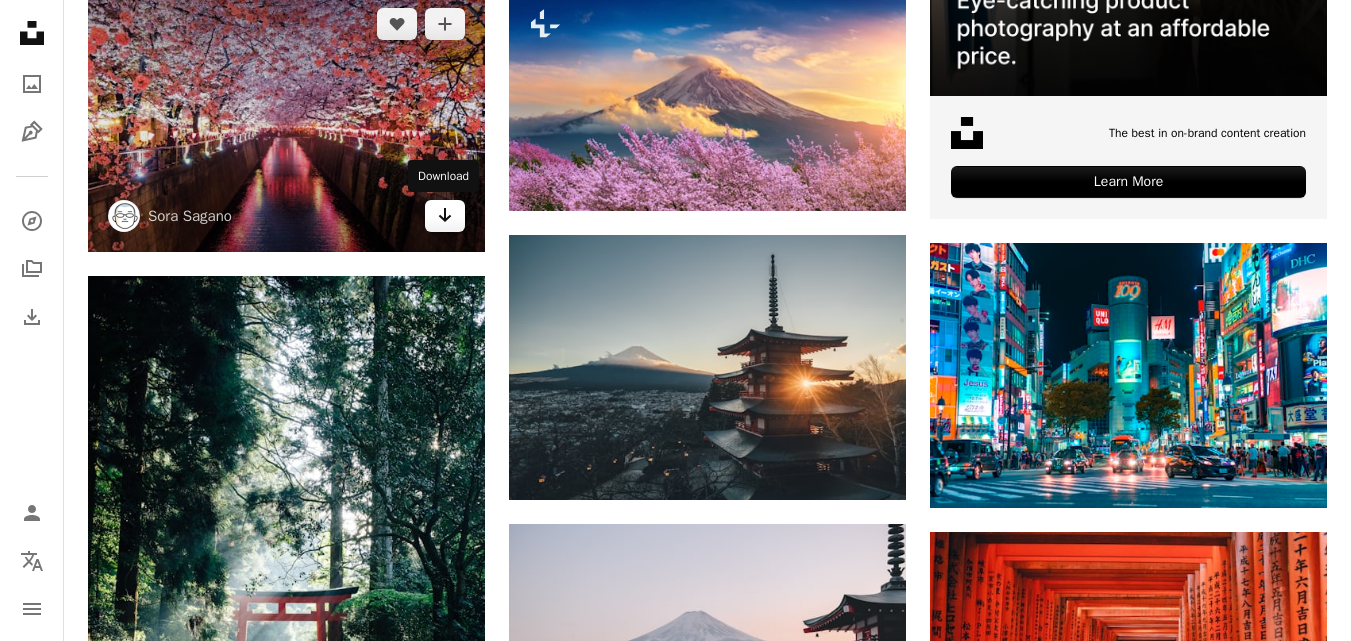 click on "Arrow pointing down" 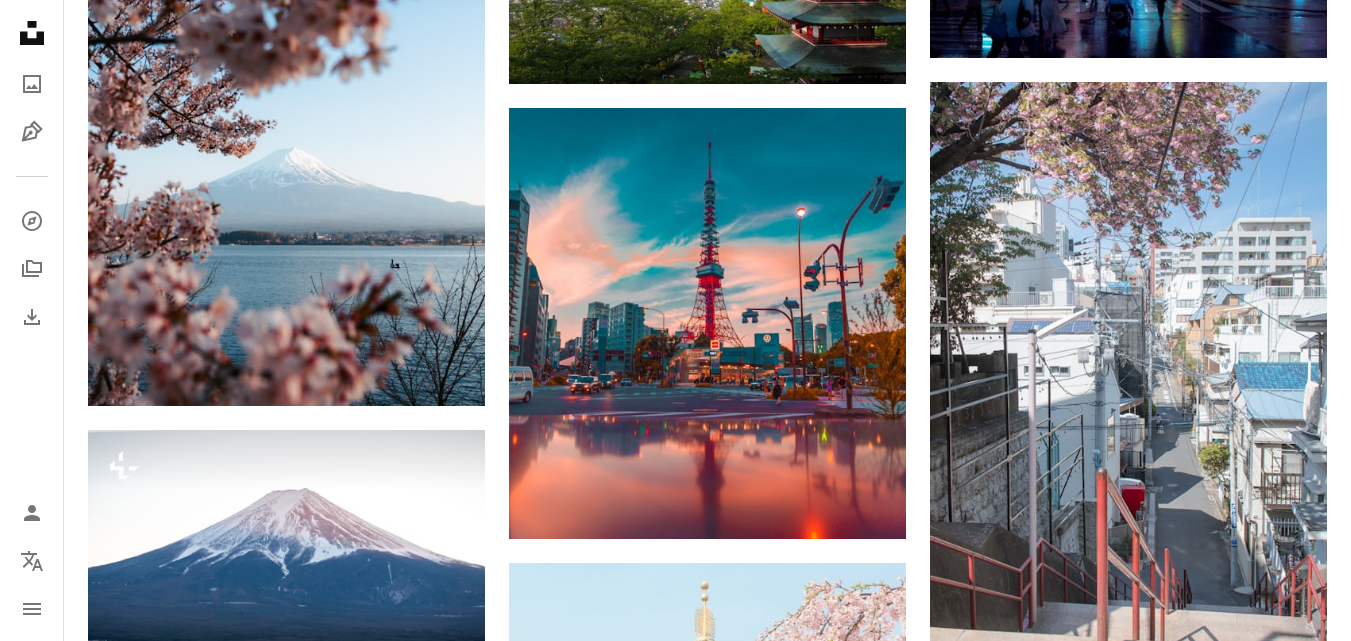 scroll, scrollTop: 1800, scrollLeft: 0, axis: vertical 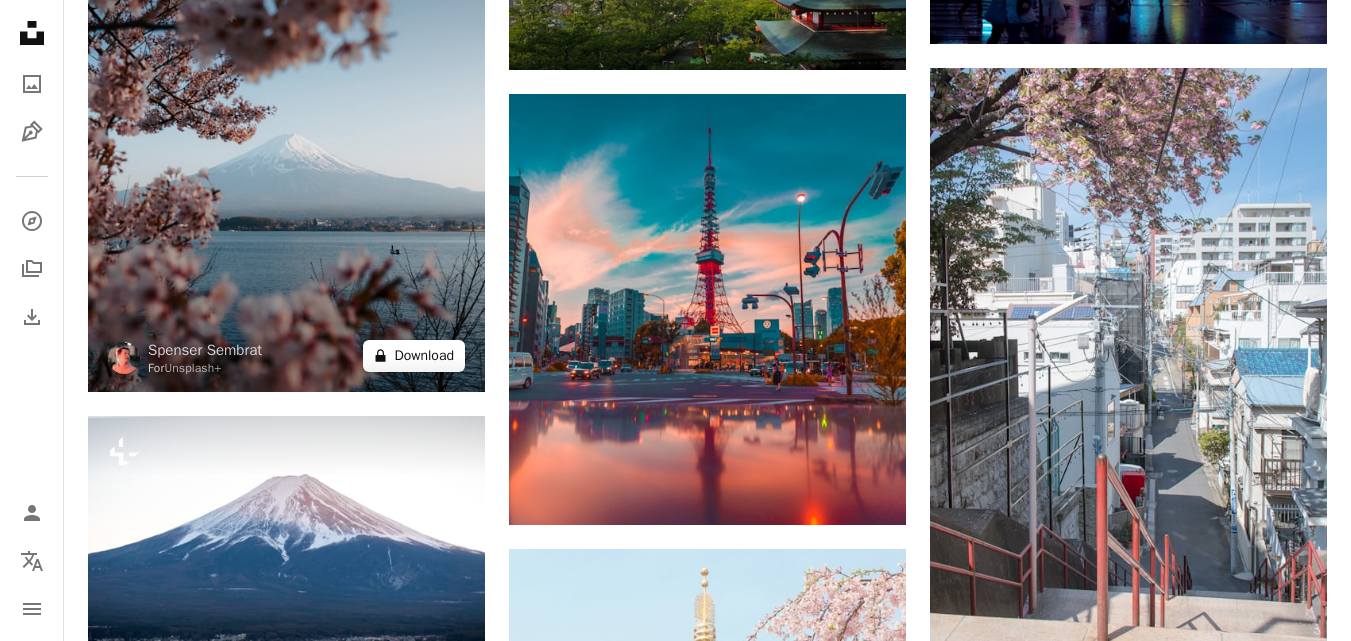 click on "A lock Download" at bounding box center (414, 356) 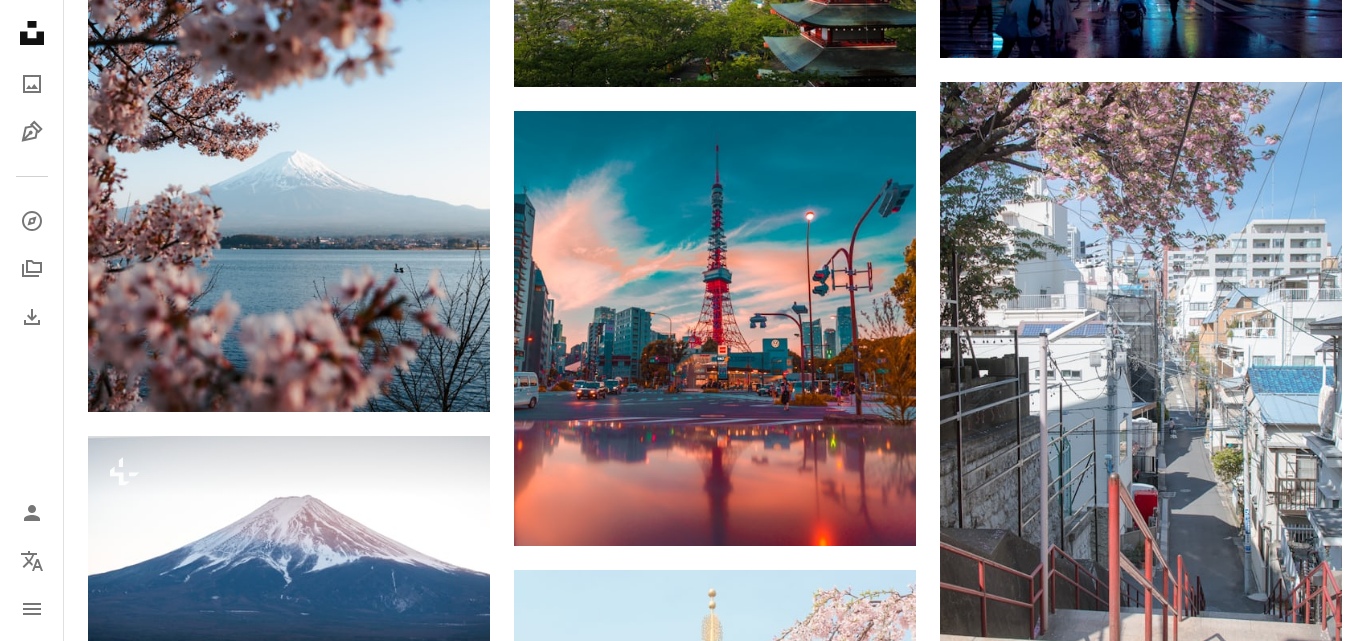 click on "An X shape Premium, ready to use images. Get unlimited access. A plus sign Members-only content added monthly A plus sign Unlimited royalty-free downloads A plus sign Illustrations  New A plus sign Enhanced legal protections yearly 66%  off monthly $12   $4 USD per month * Get  Unsplash+ * When paid annually, billed upfront  $48 Taxes where applicable. Renews automatically. Cancel anytime." at bounding box center (683, 2786) 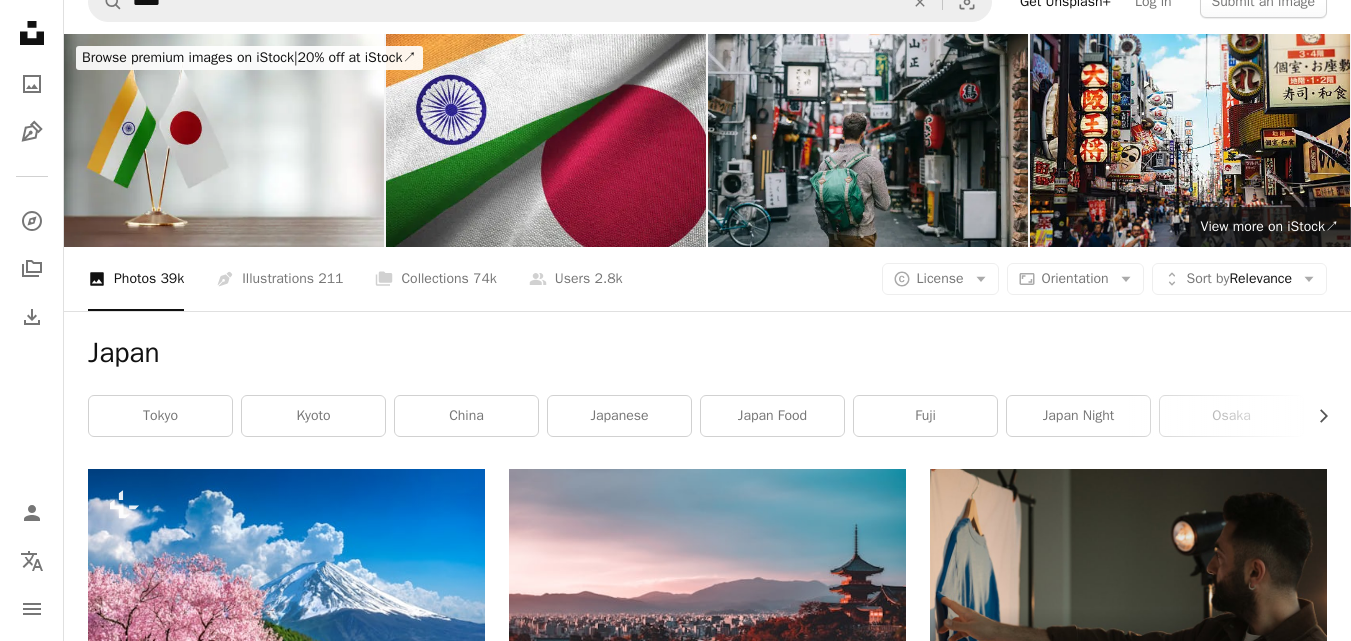 scroll, scrollTop: 0, scrollLeft: 0, axis: both 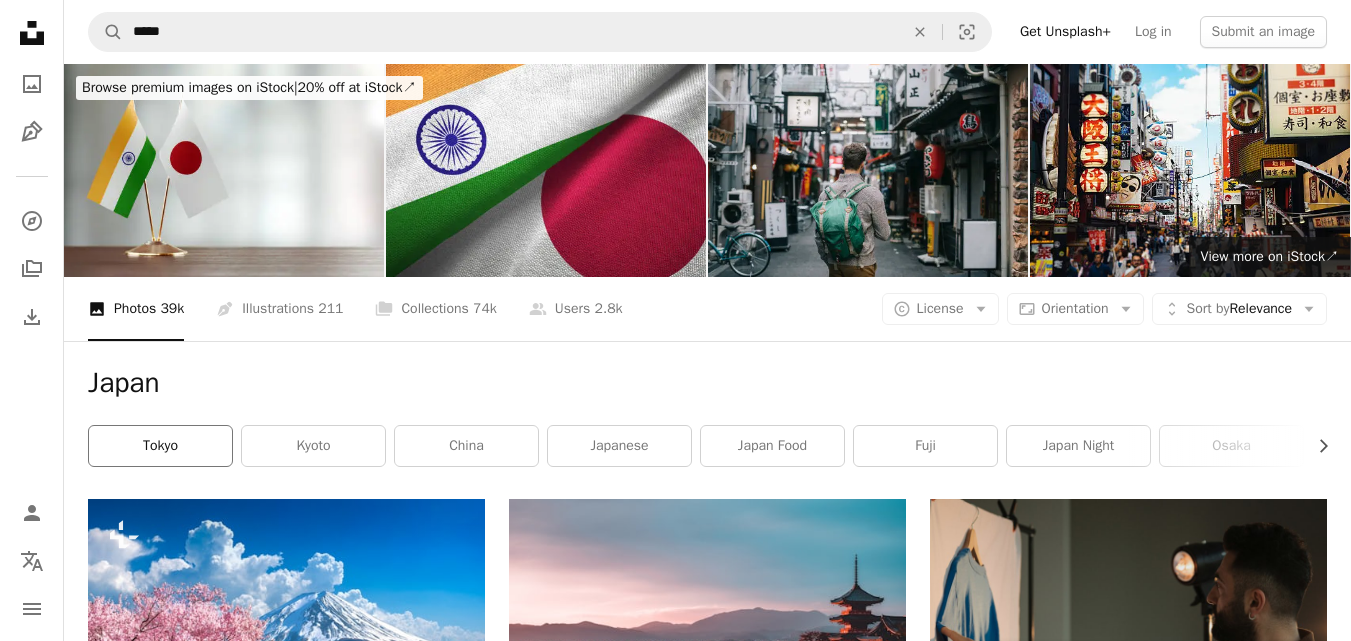 click on "tokyo" at bounding box center [160, 446] 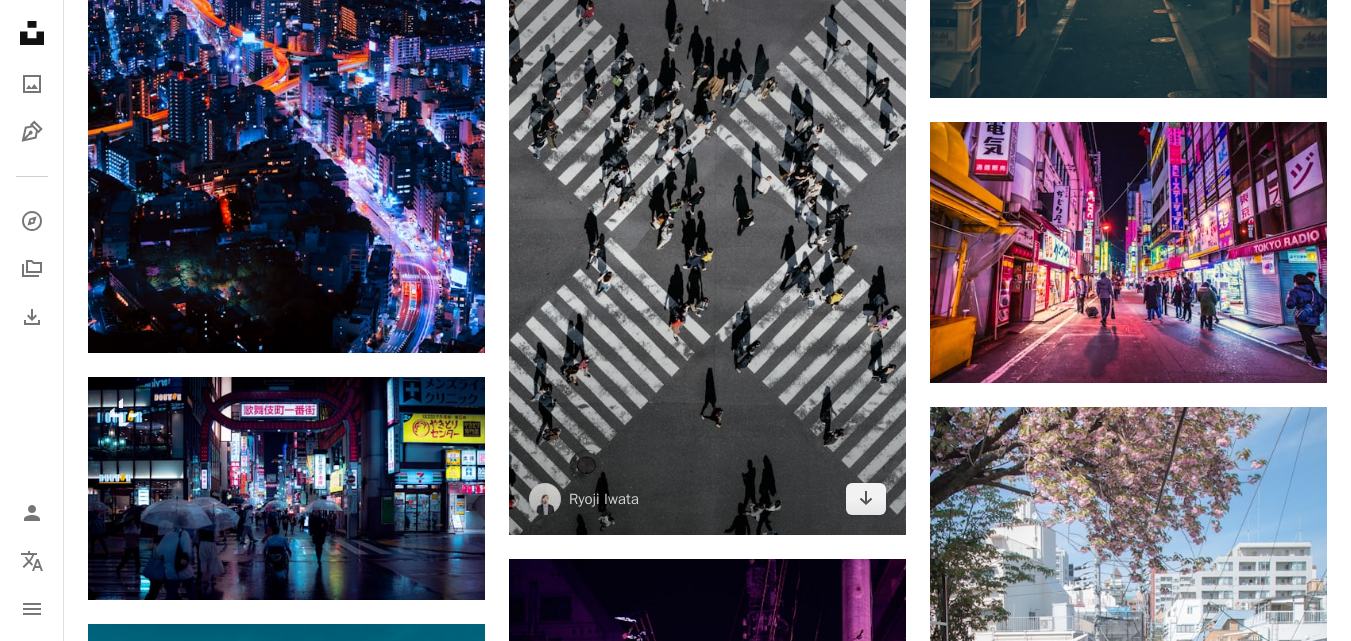 scroll, scrollTop: 2100, scrollLeft: 0, axis: vertical 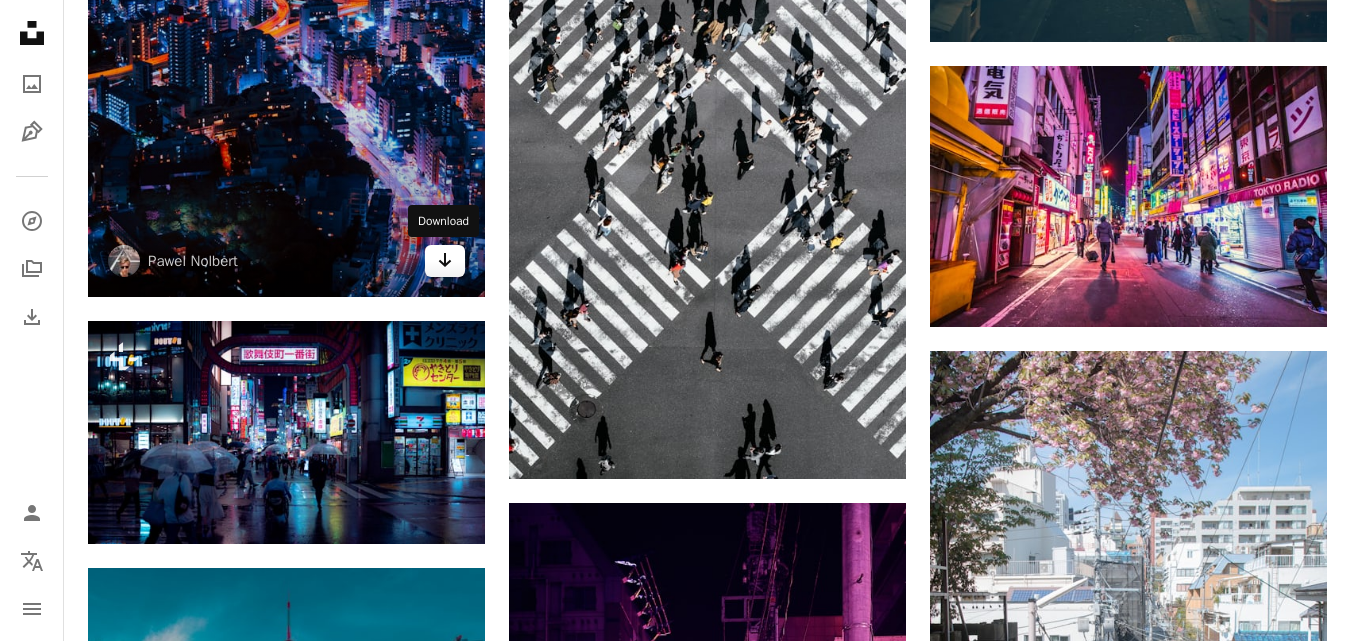 click 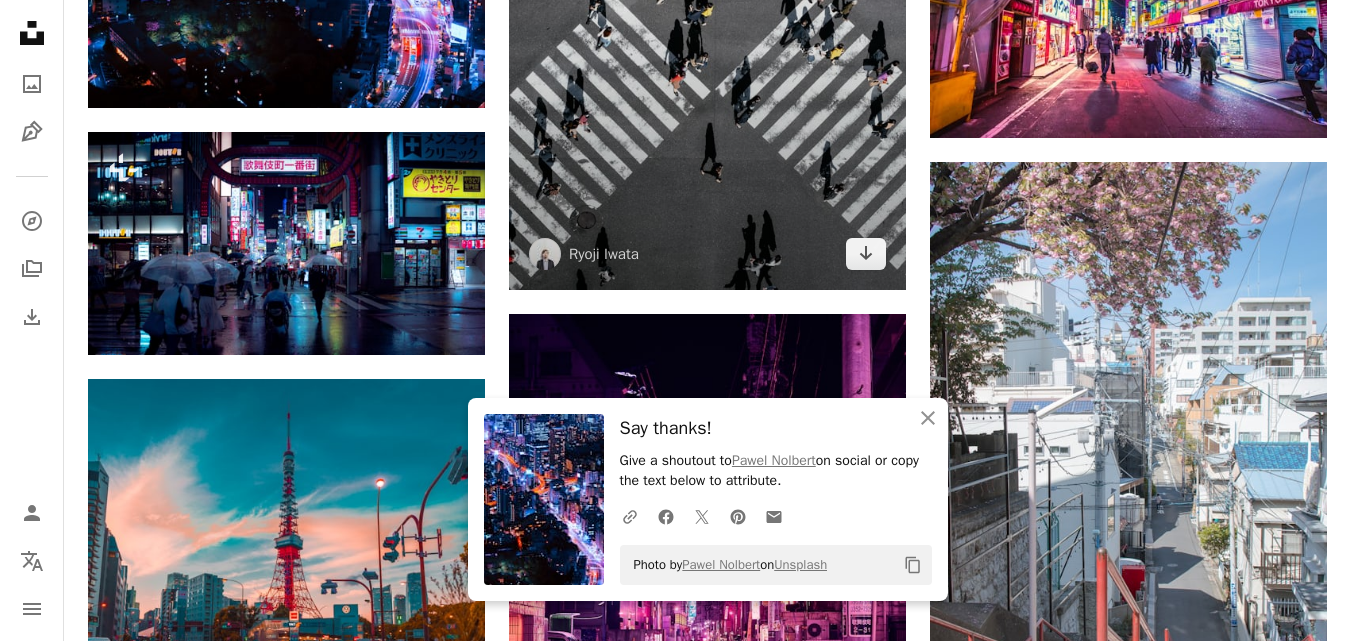 scroll, scrollTop: 2300, scrollLeft: 0, axis: vertical 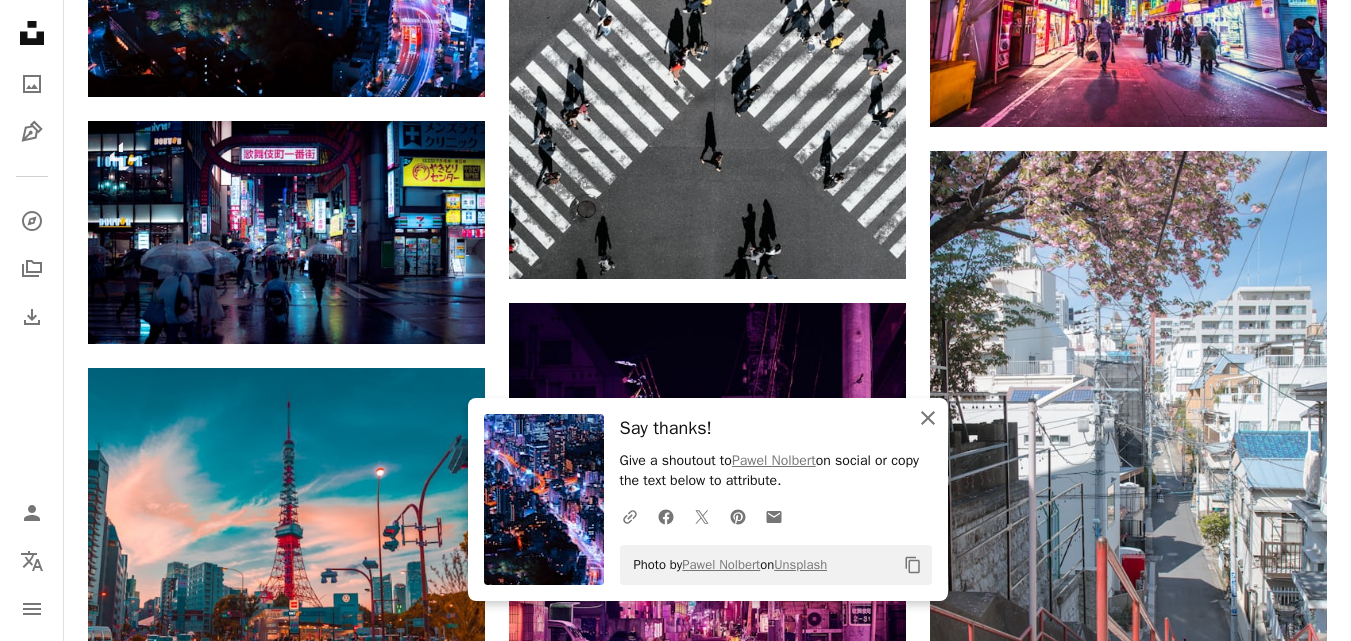 click on "An X shape" 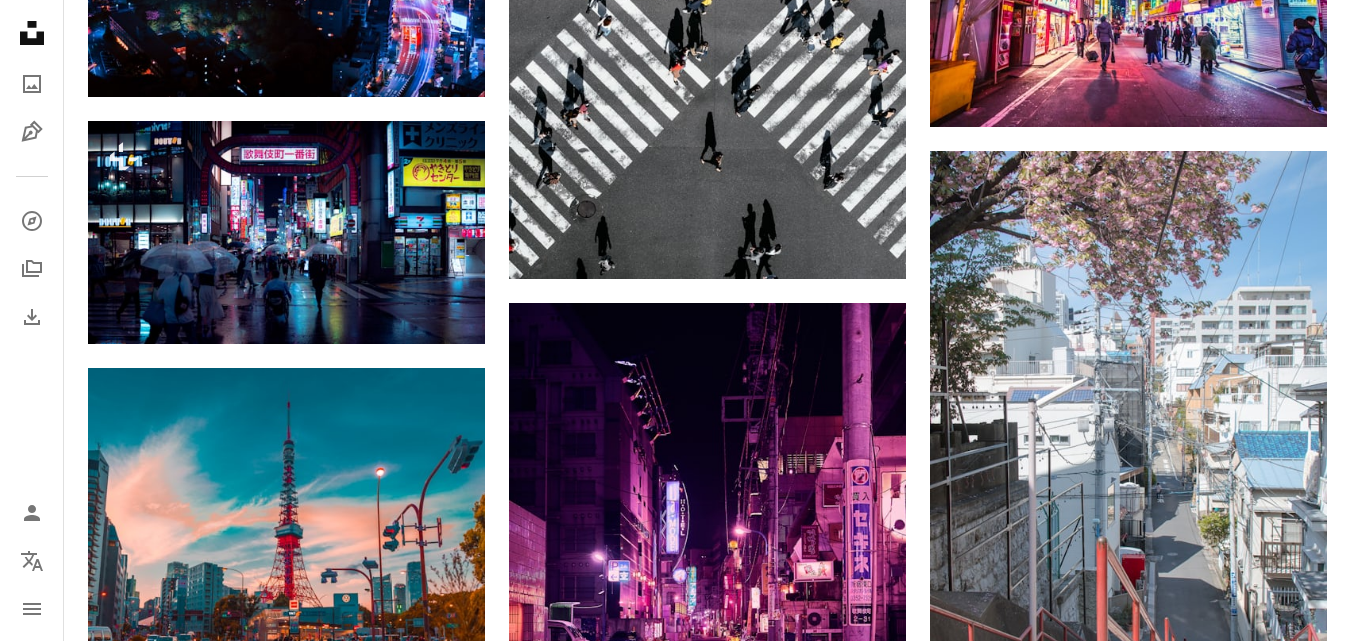 click 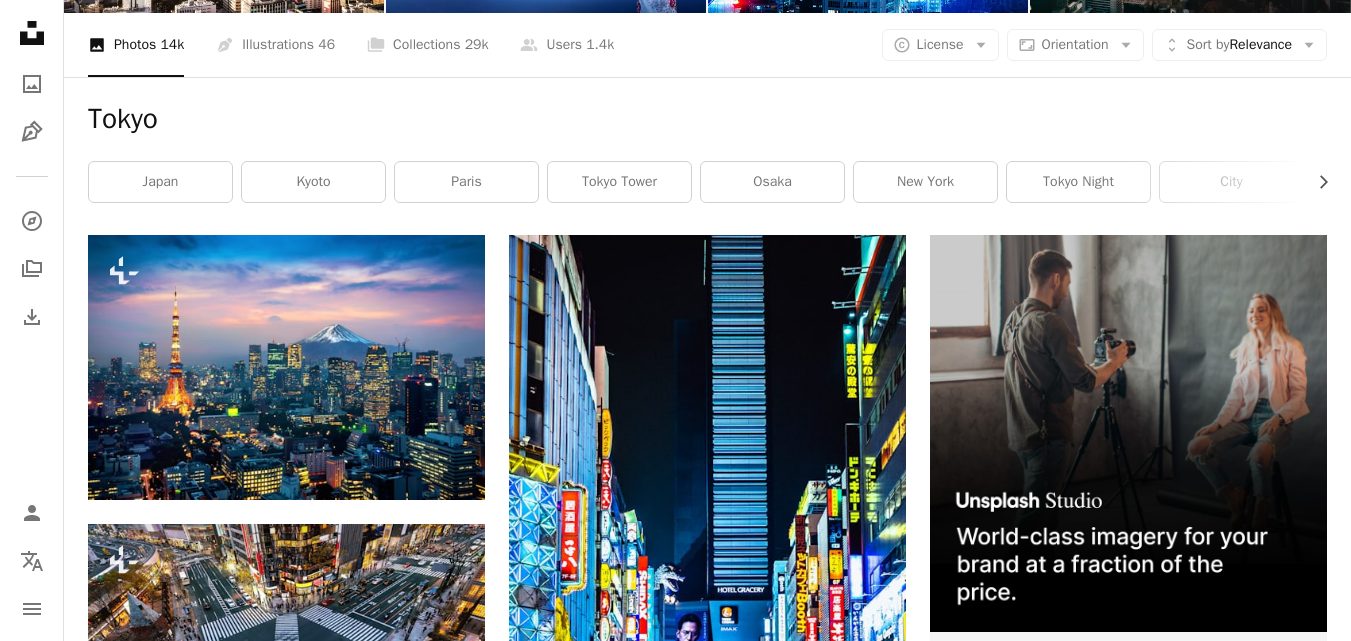 scroll, scrollTop: 0, scrollLeft: 0, axis: both 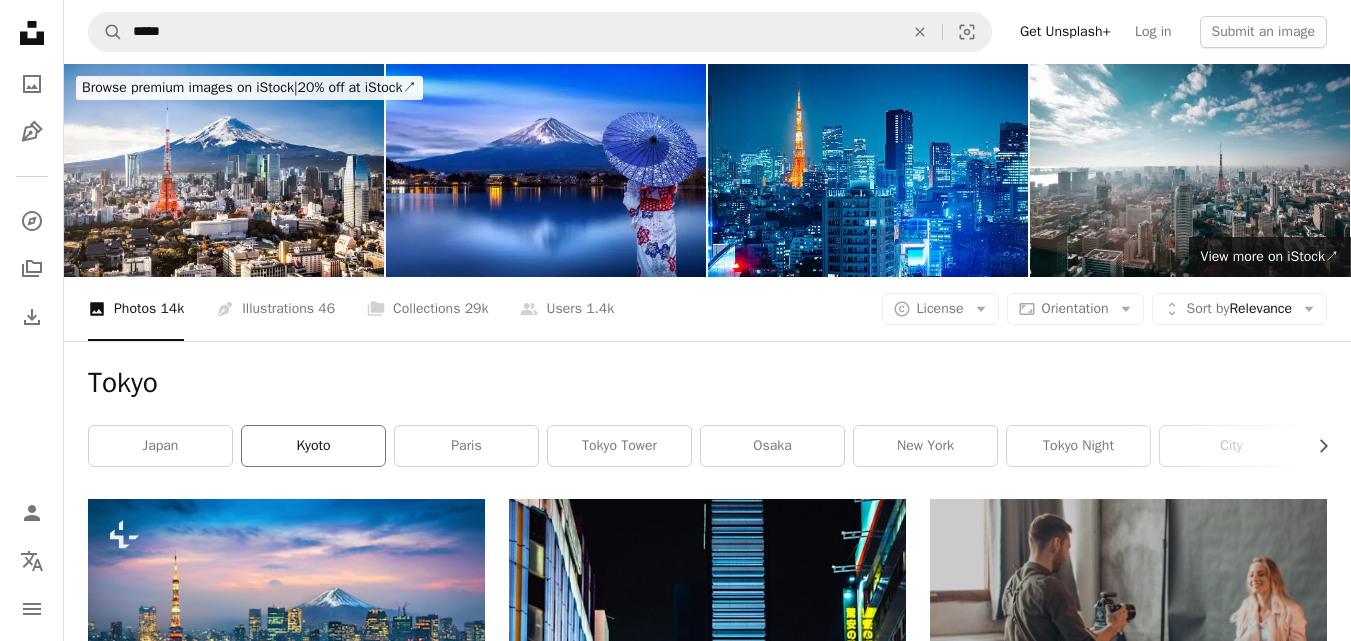click on "kyoto" at bounding box center [313, 446] 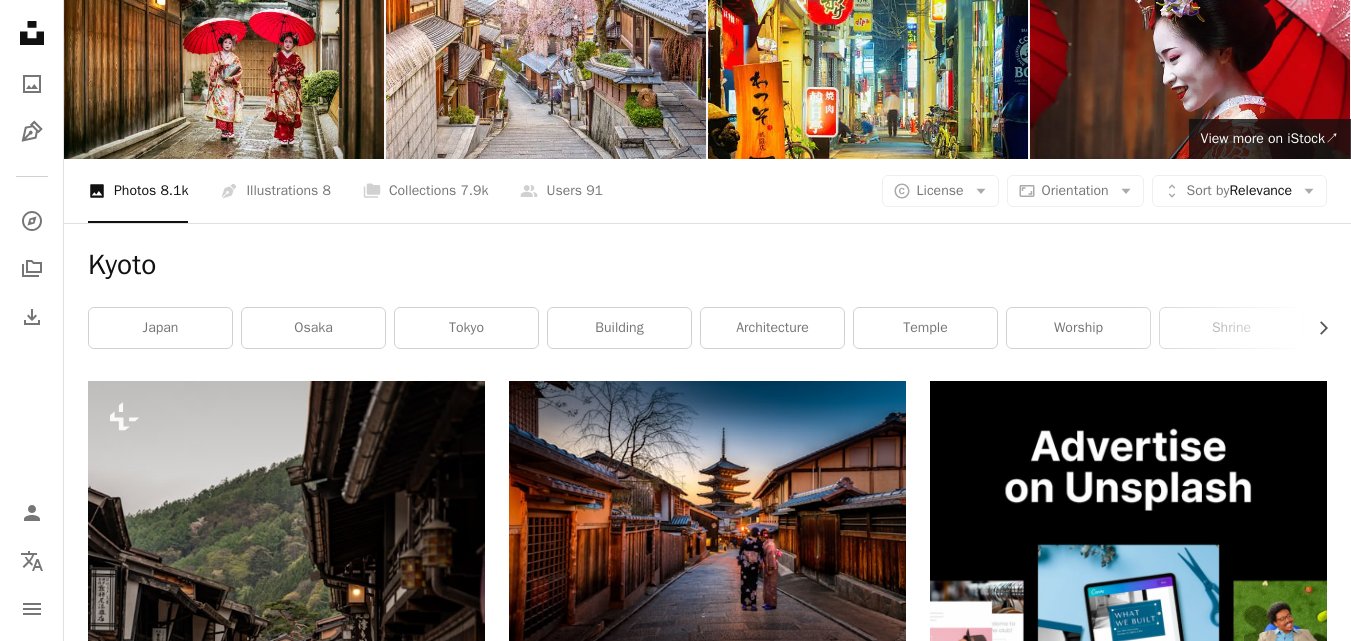 scroll, scrollTop: 0, scrollLeft: 0, axis: both 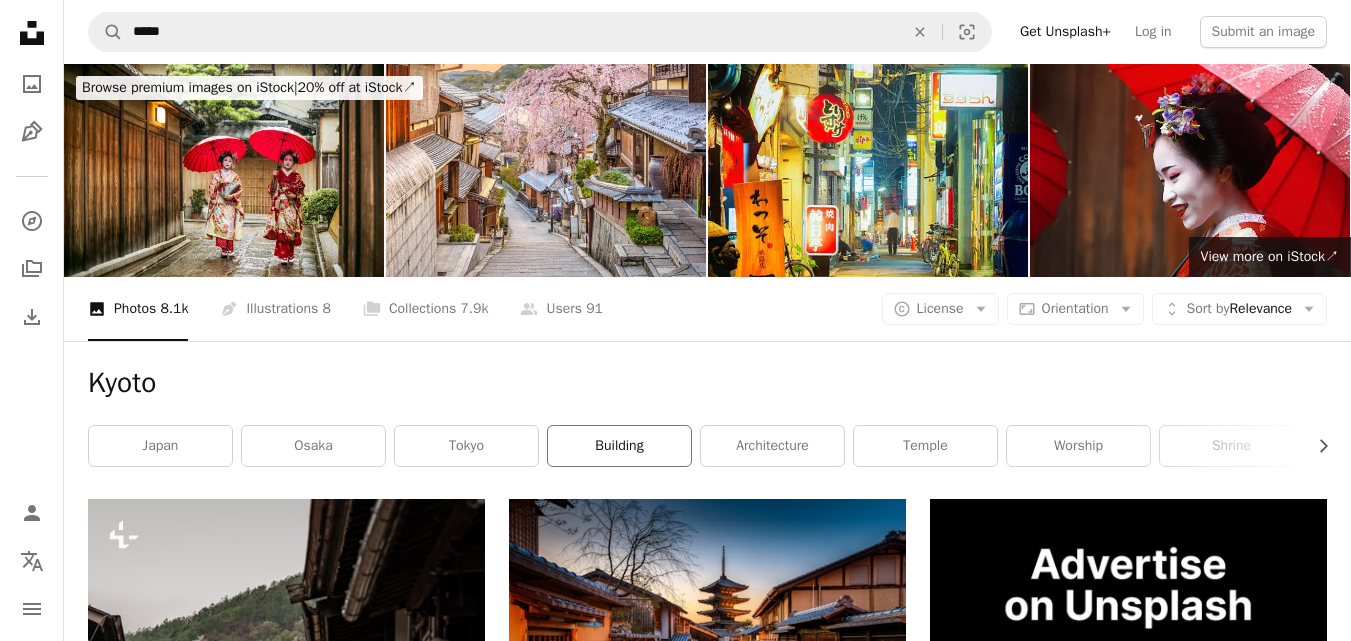 click on "building" at bounding box center [619, 446] 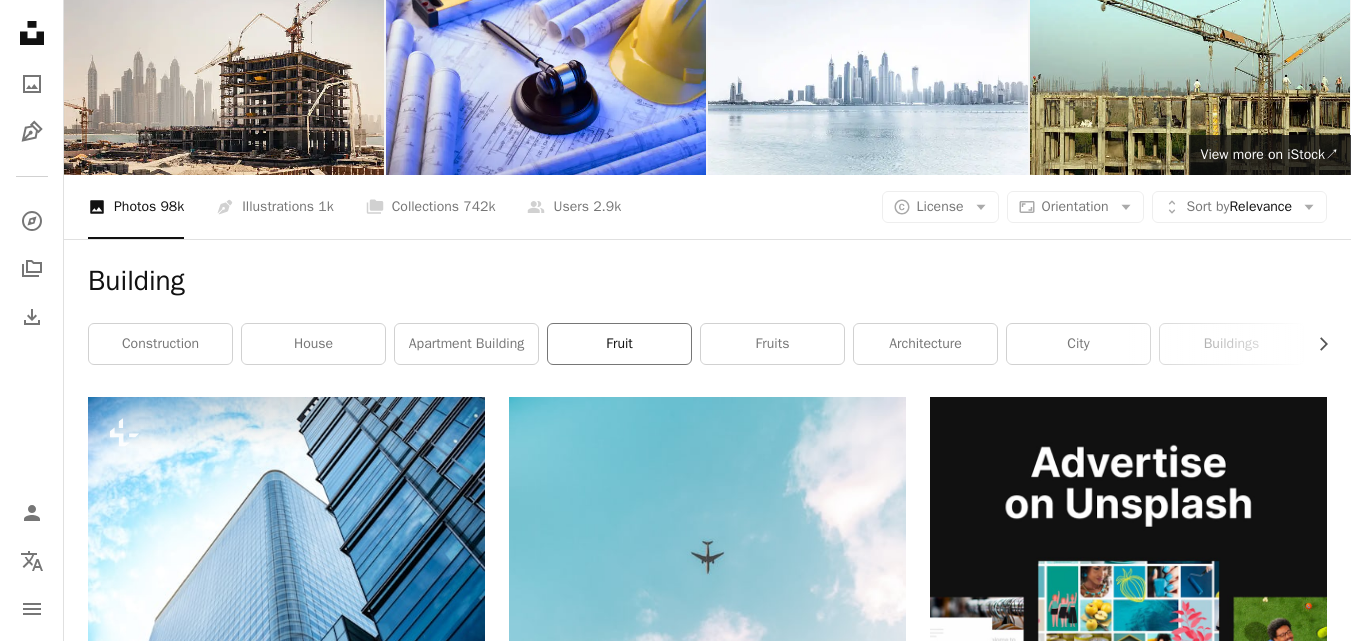 scroll, scrollTop: 0, scrollLeft: 0, axis: both 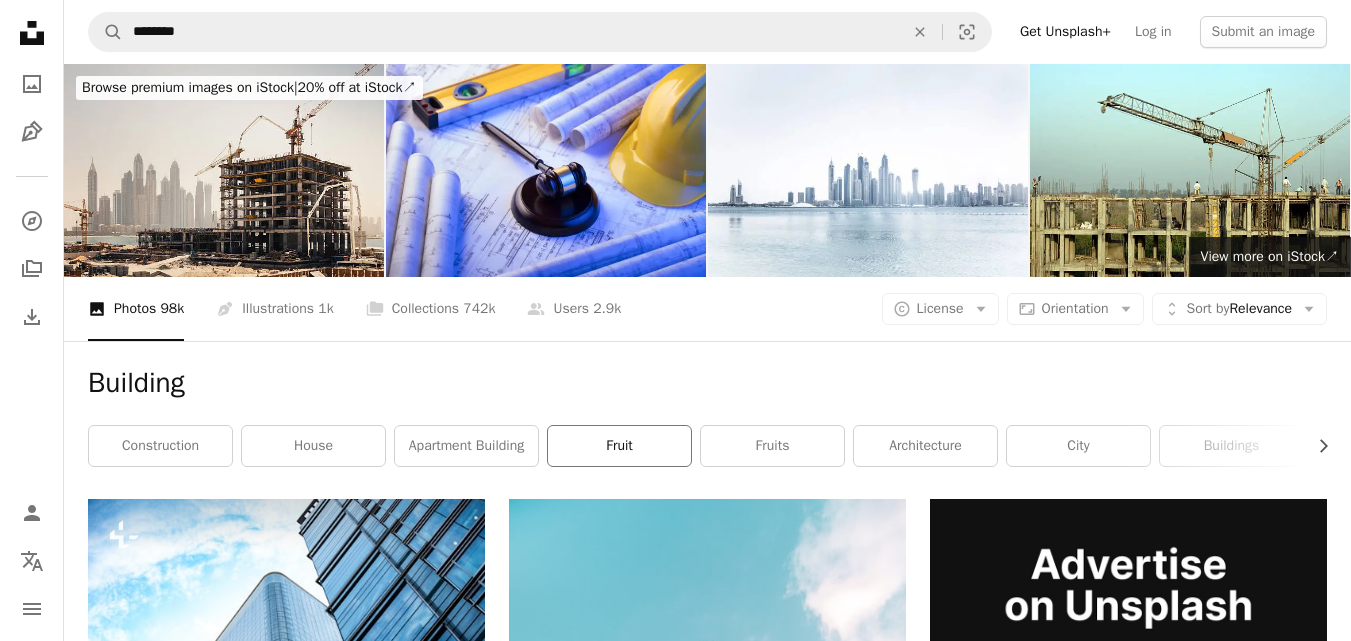click on "fruit" at bounding box center [619, 446] 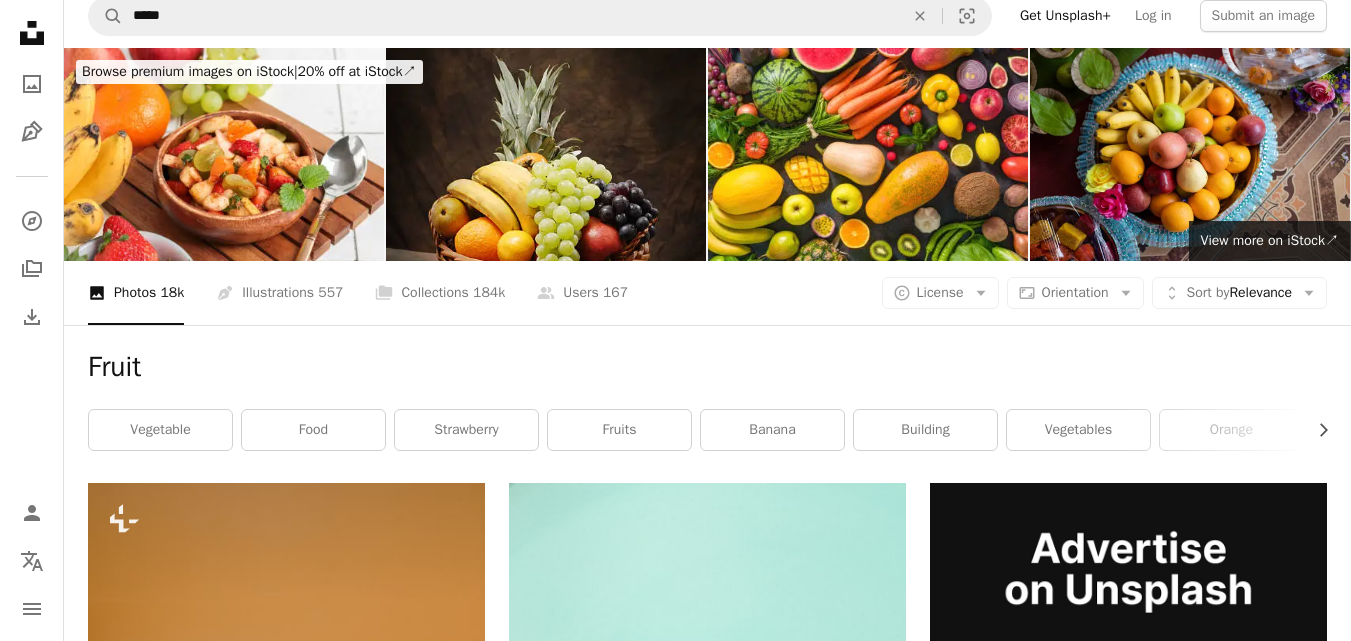 scroll, scrollTop: 0, scrollLeft: 0, axis: both 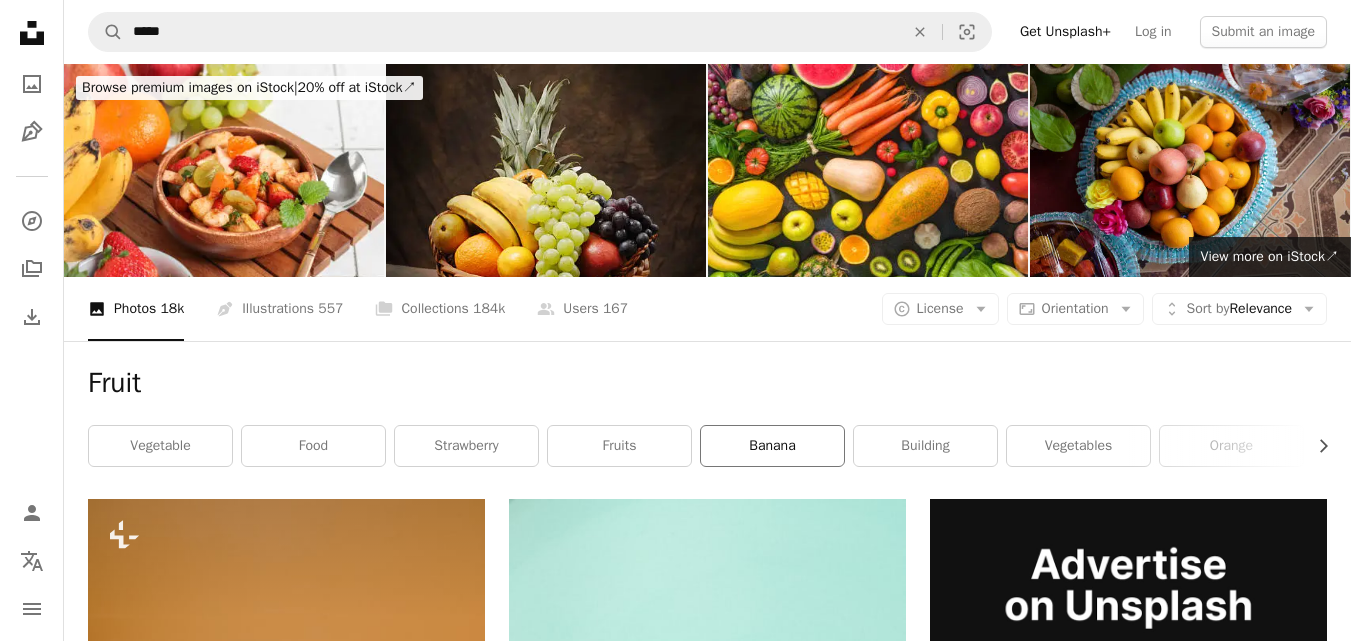 click on "banana" at bounding box center (772, 446) 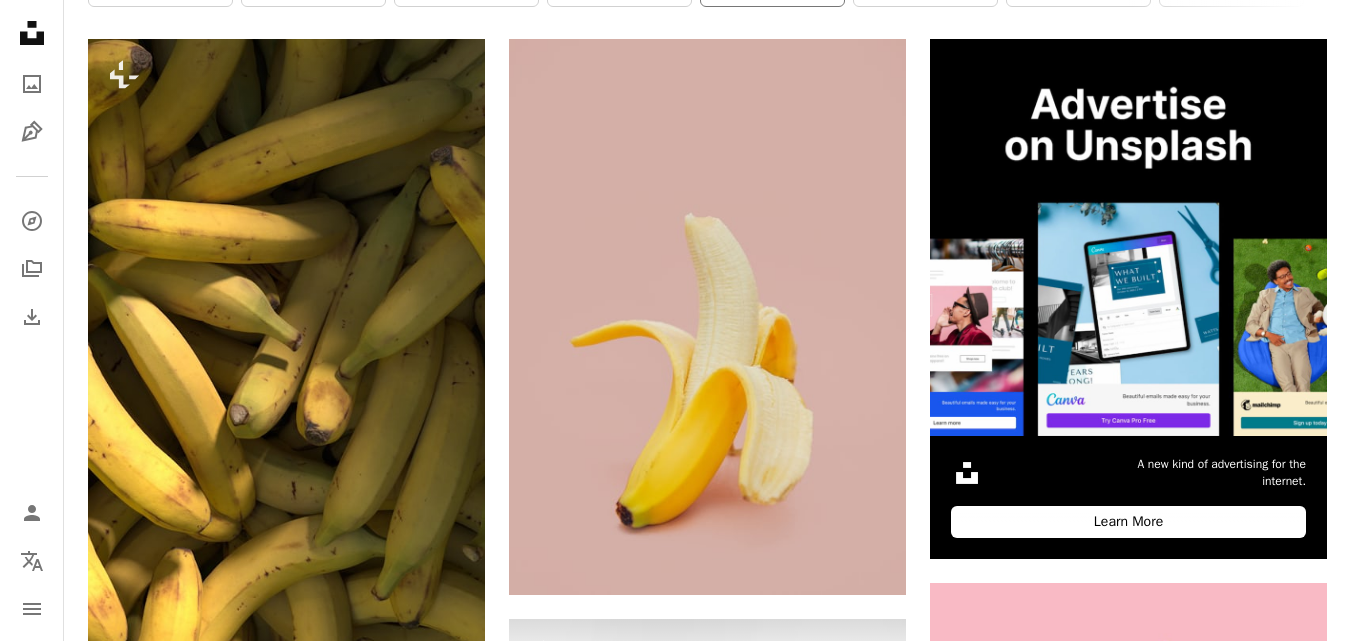 scroll, scrollTop: 200, scrollLeft: 0, axis: vertical 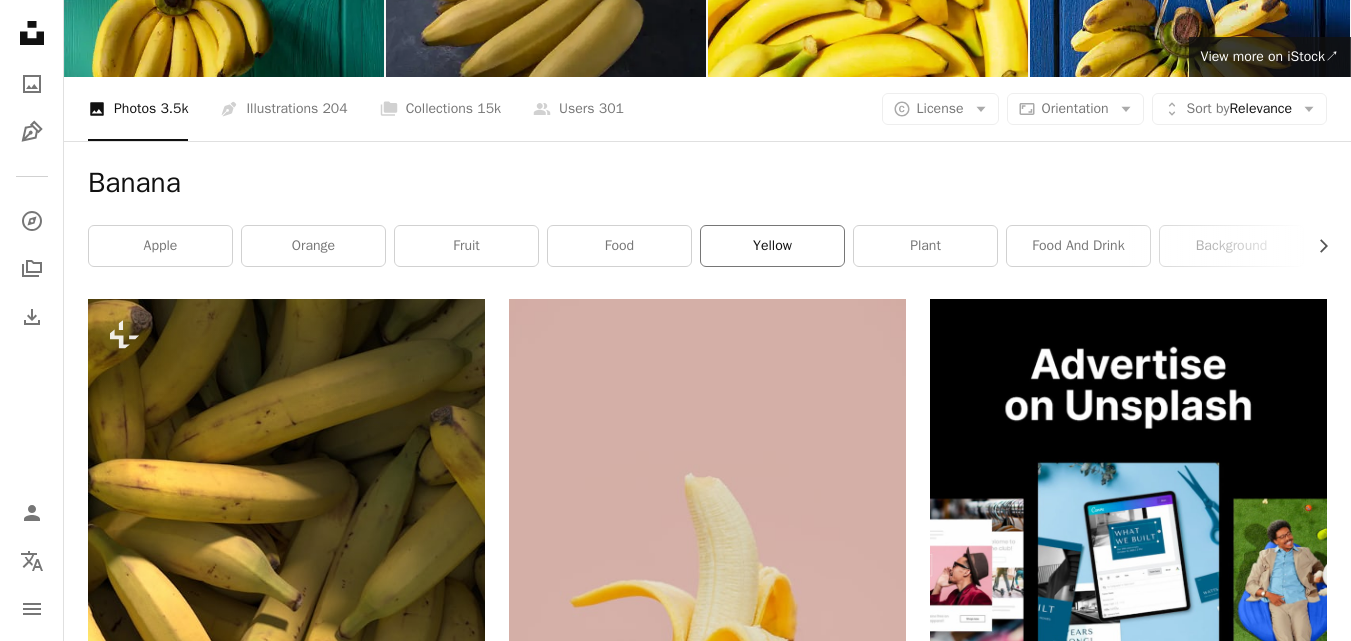click on "yellow" at bounding box center (772, 246) 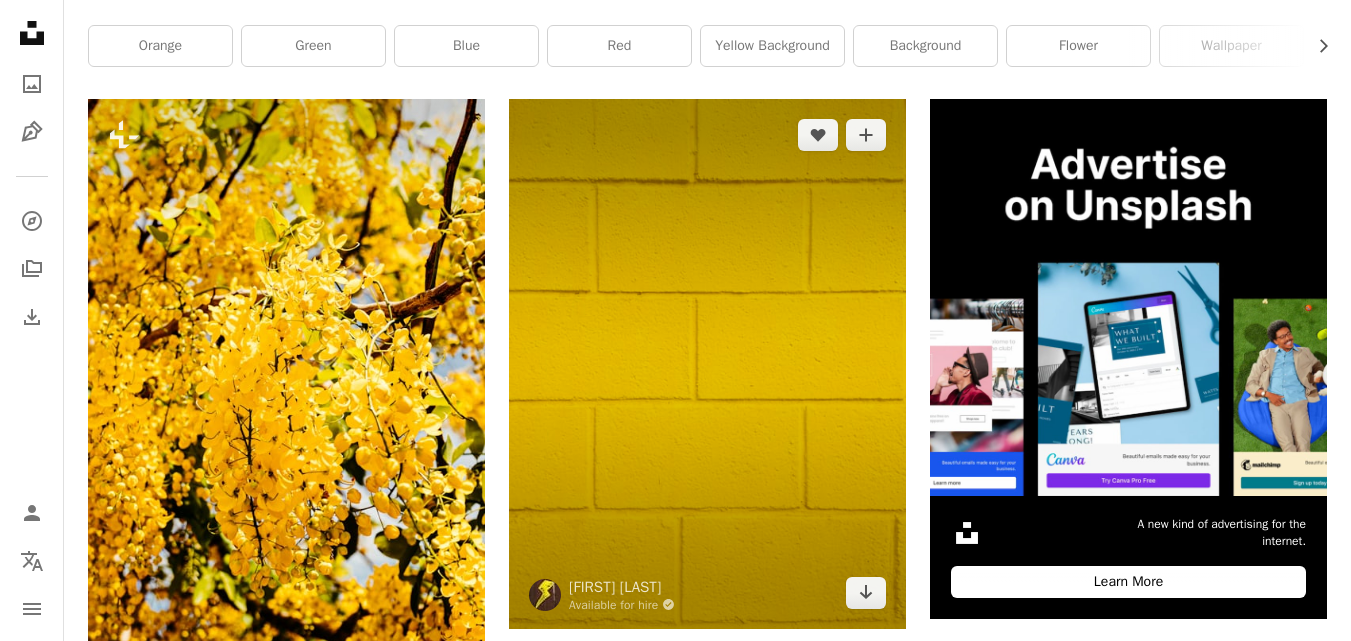 scroll, scrollTop: 100, scrollLeft: 0, axis: vertical 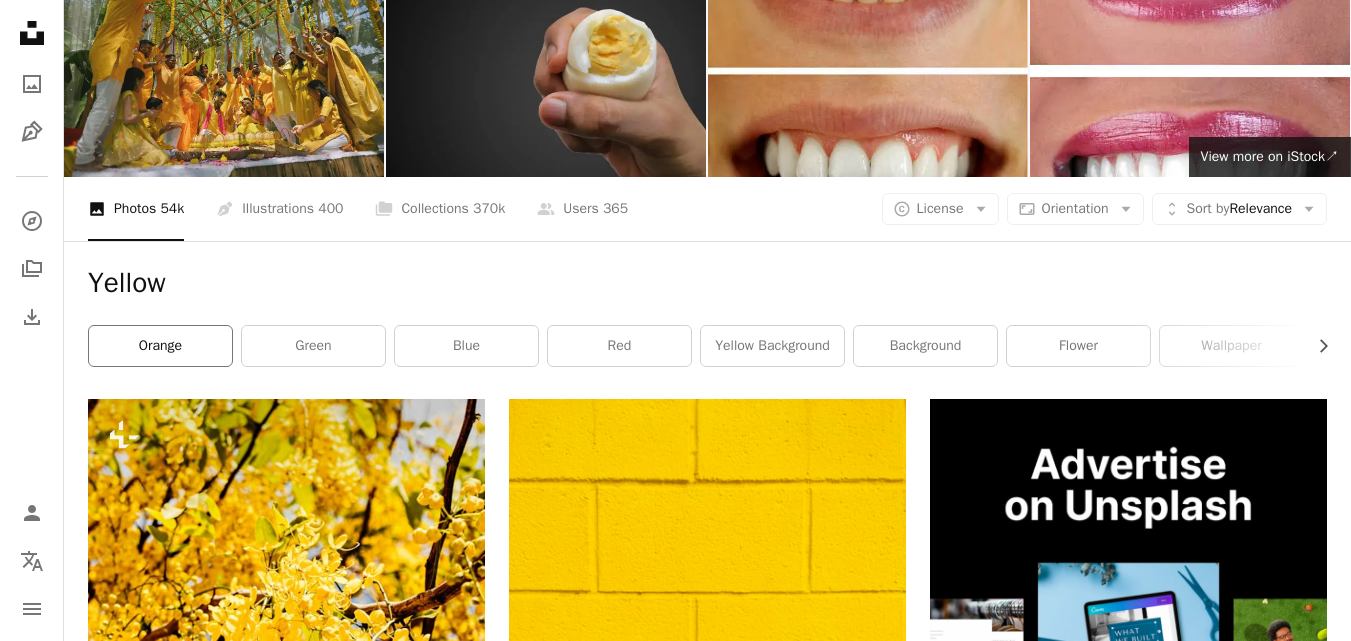 click on "orange" at bounding box center [160, 346] 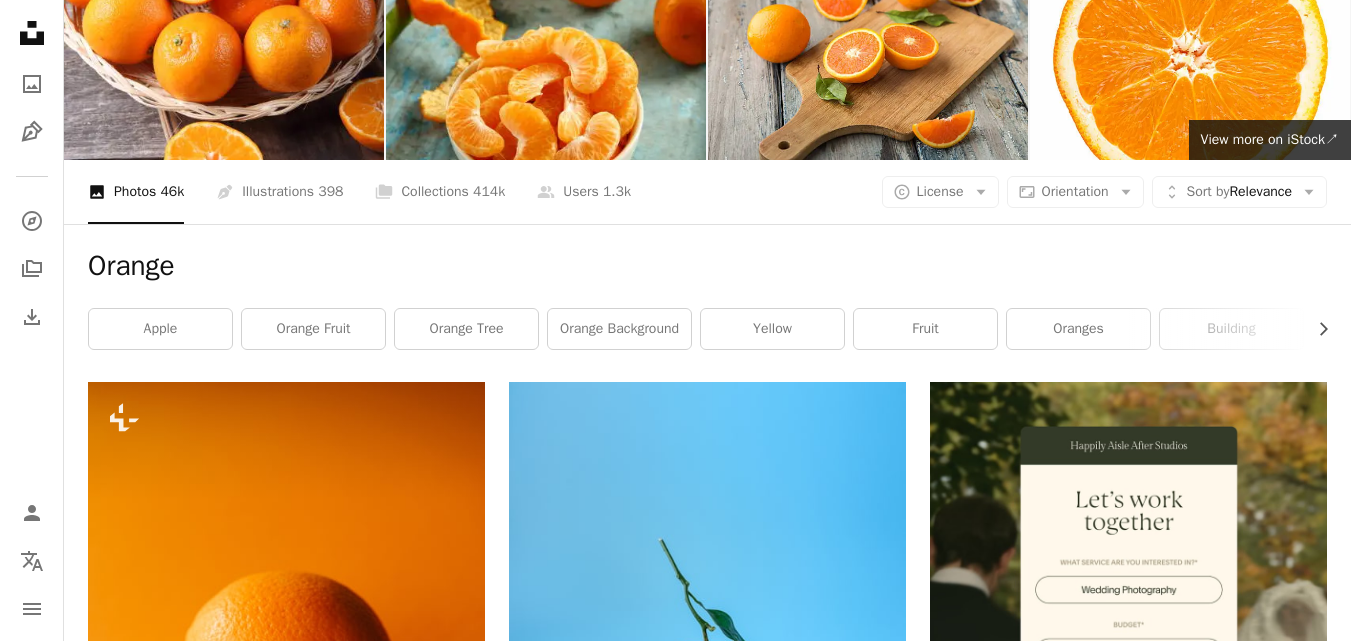 scroll, scrollTop: 100, scrollLeft: 0, axis: vertical 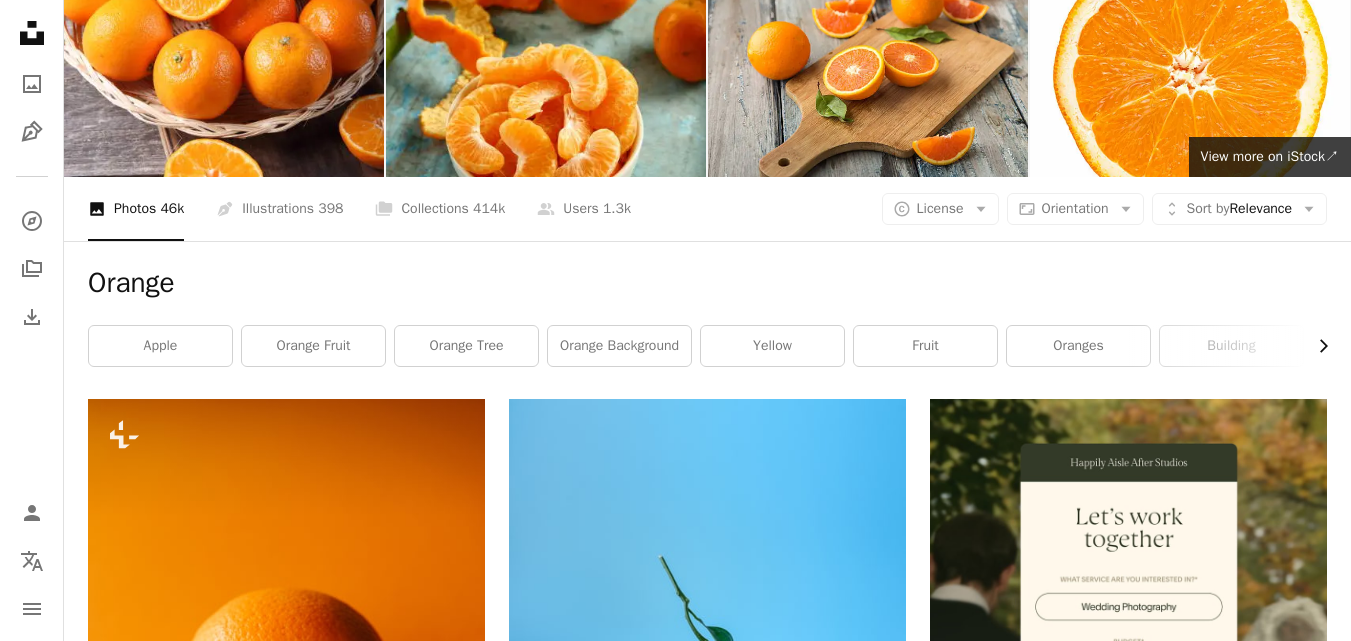 click on "Chevron right" 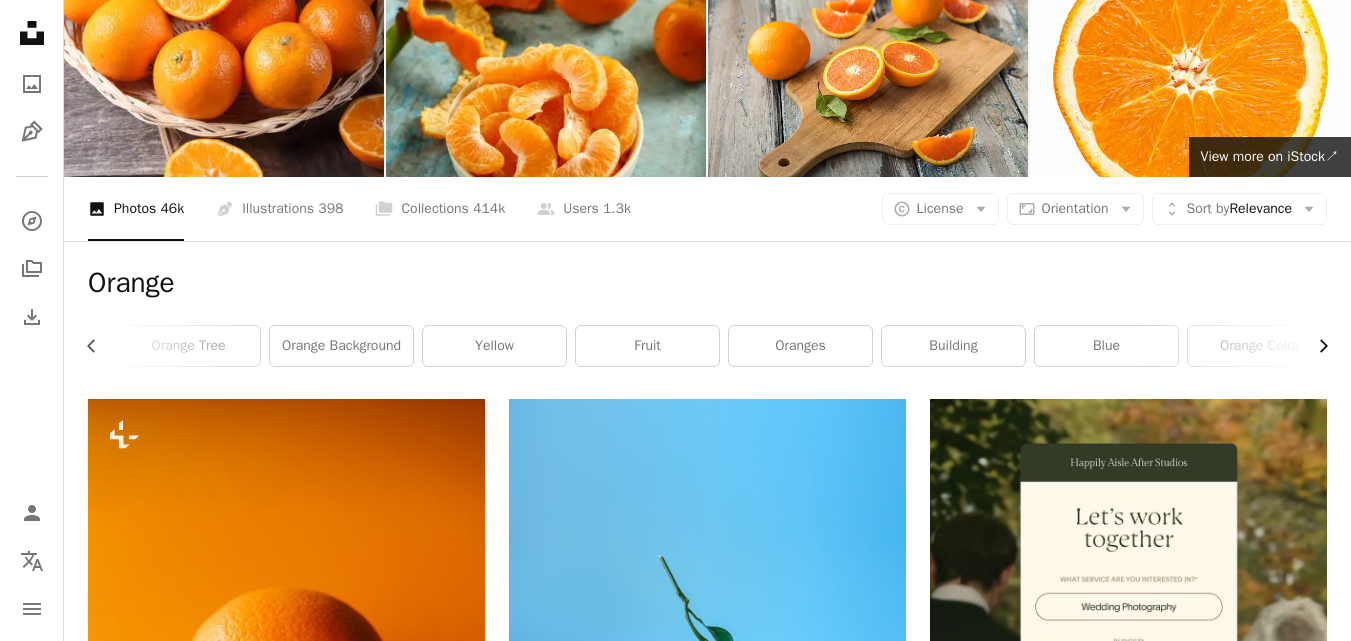 scroll, scrollTop: 0, scrollLeft: 300, axis: horizontal 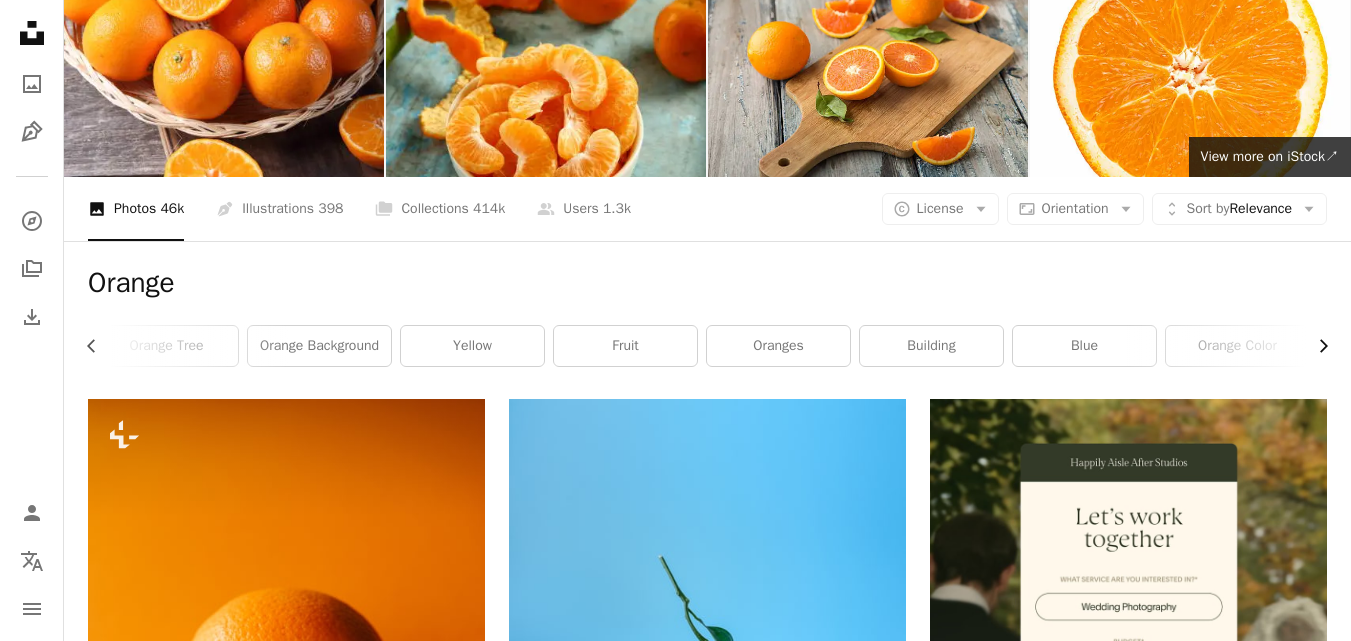 click on "Chevron right" 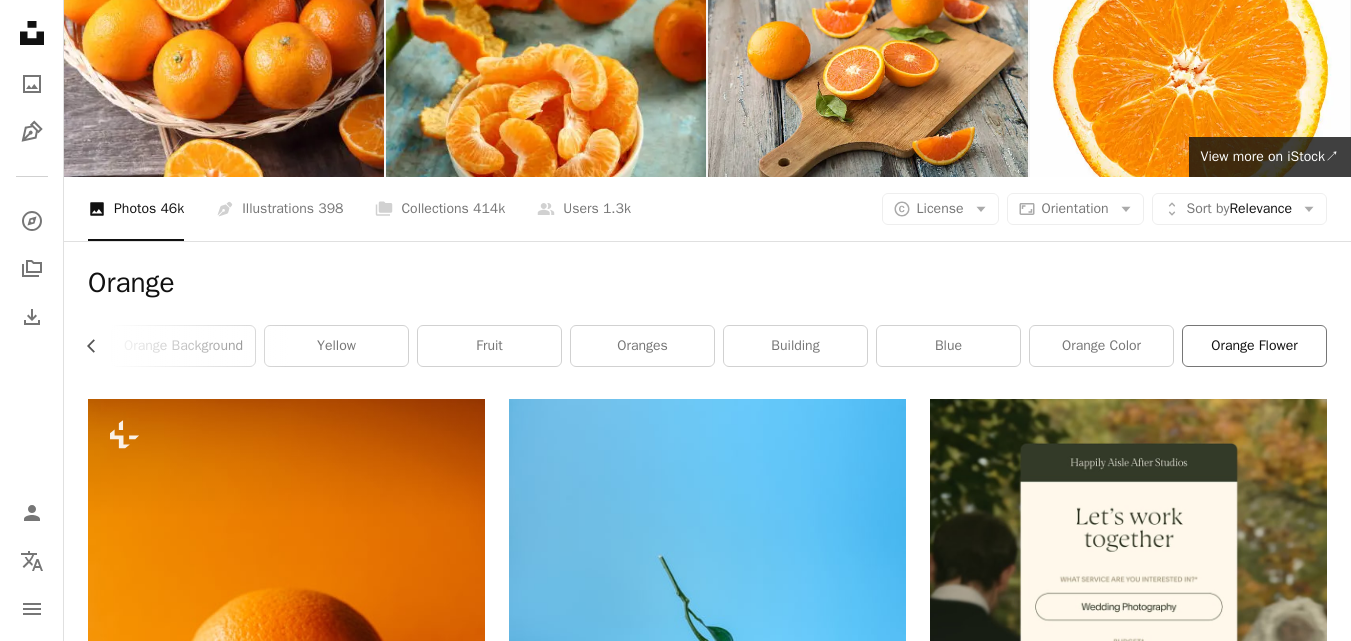 click on "orange flower" at bounding box center [1254, 346] 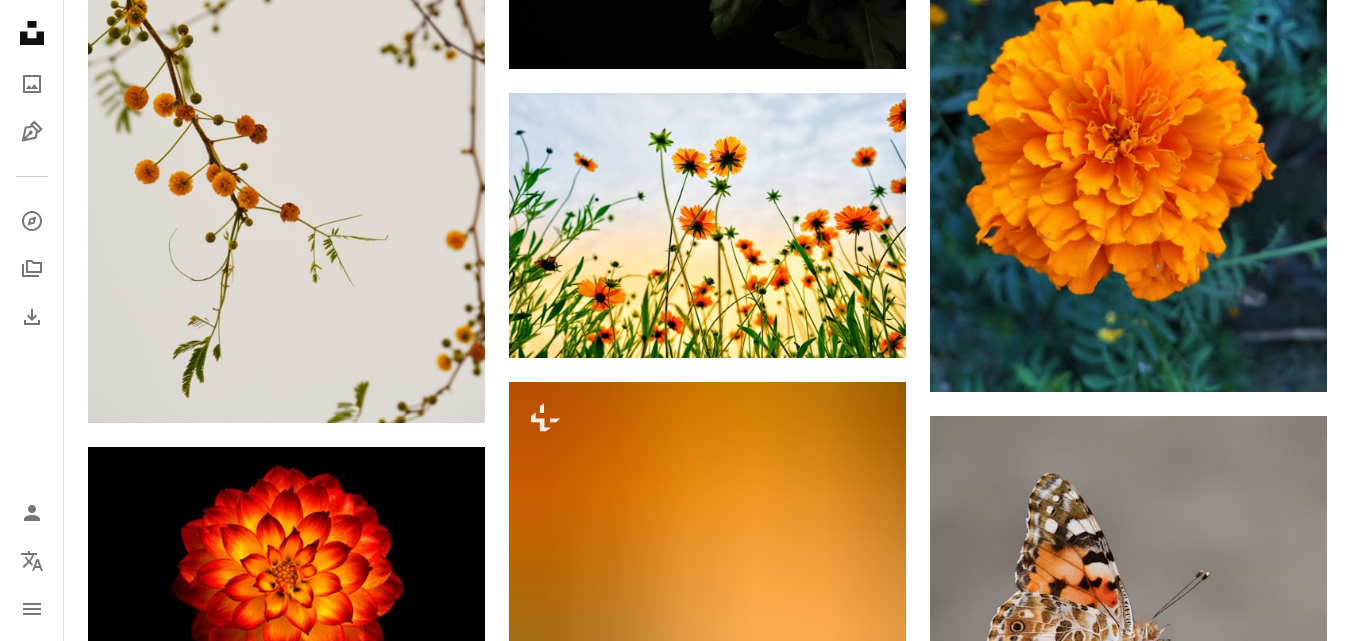 scroll, scrollTop: 2200, scrollLeft: 0, axis: vertical 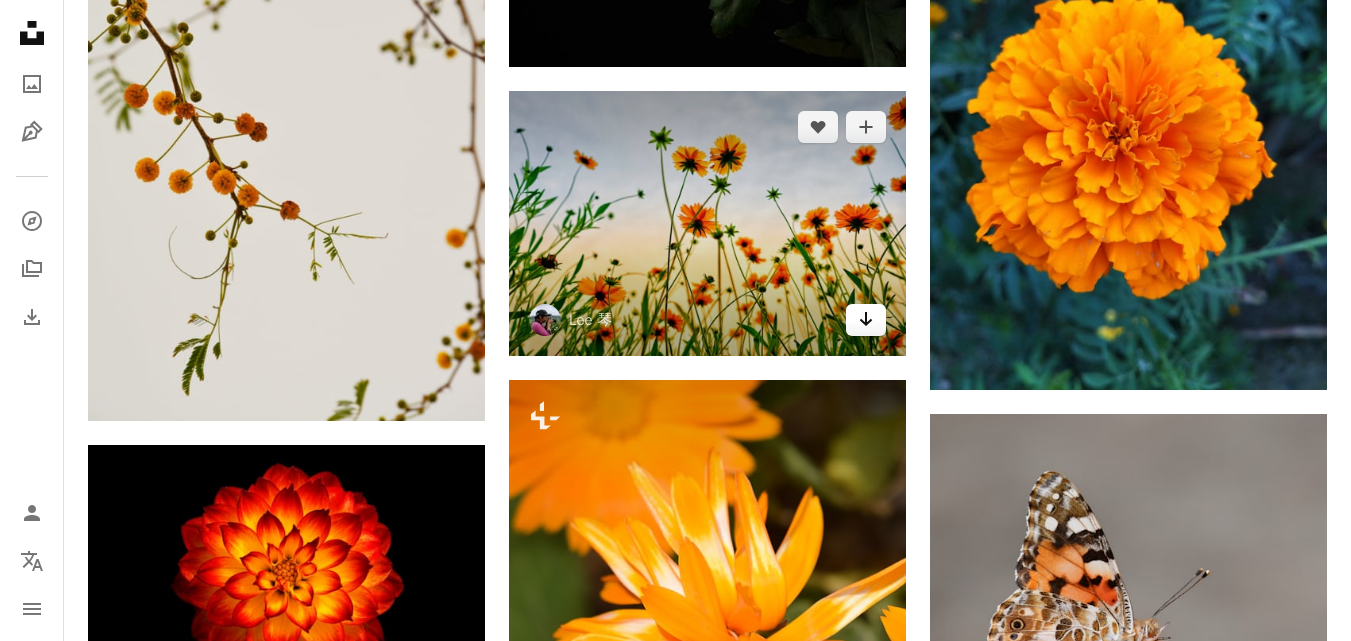 click on "Arrow pointing down" at bounding box center [866, 320] 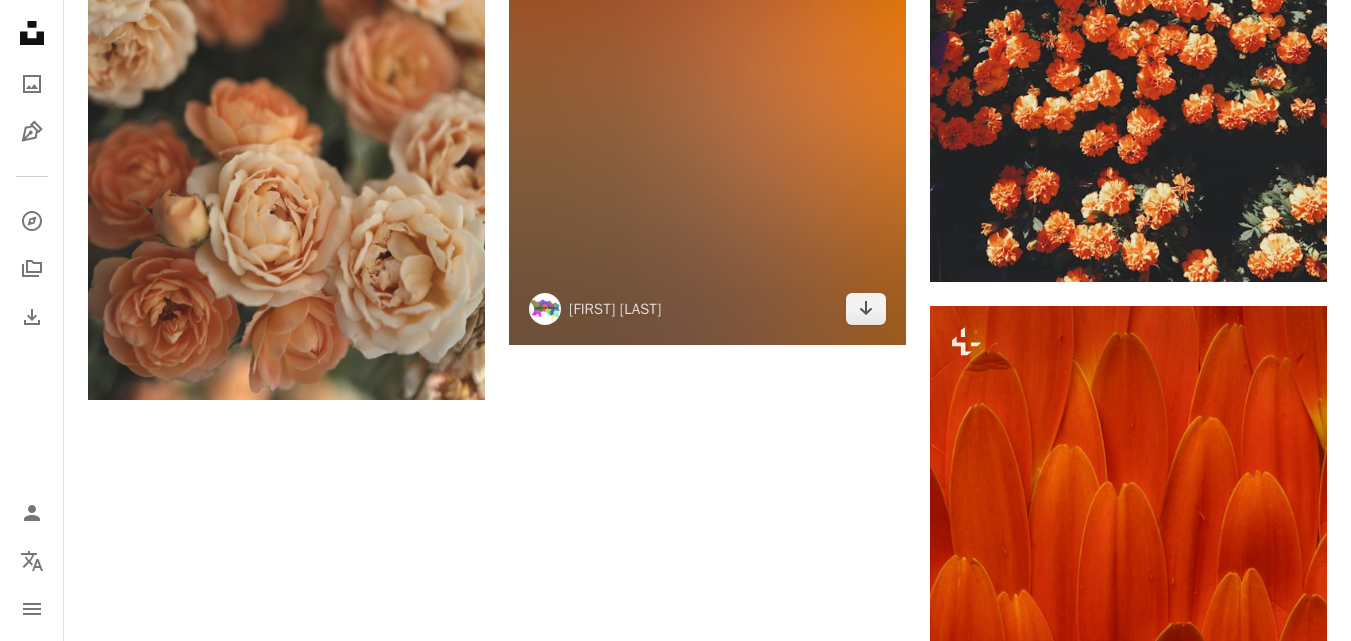 scroll, scrollTop: 3400, scrollLeft: 0, axis: vertical 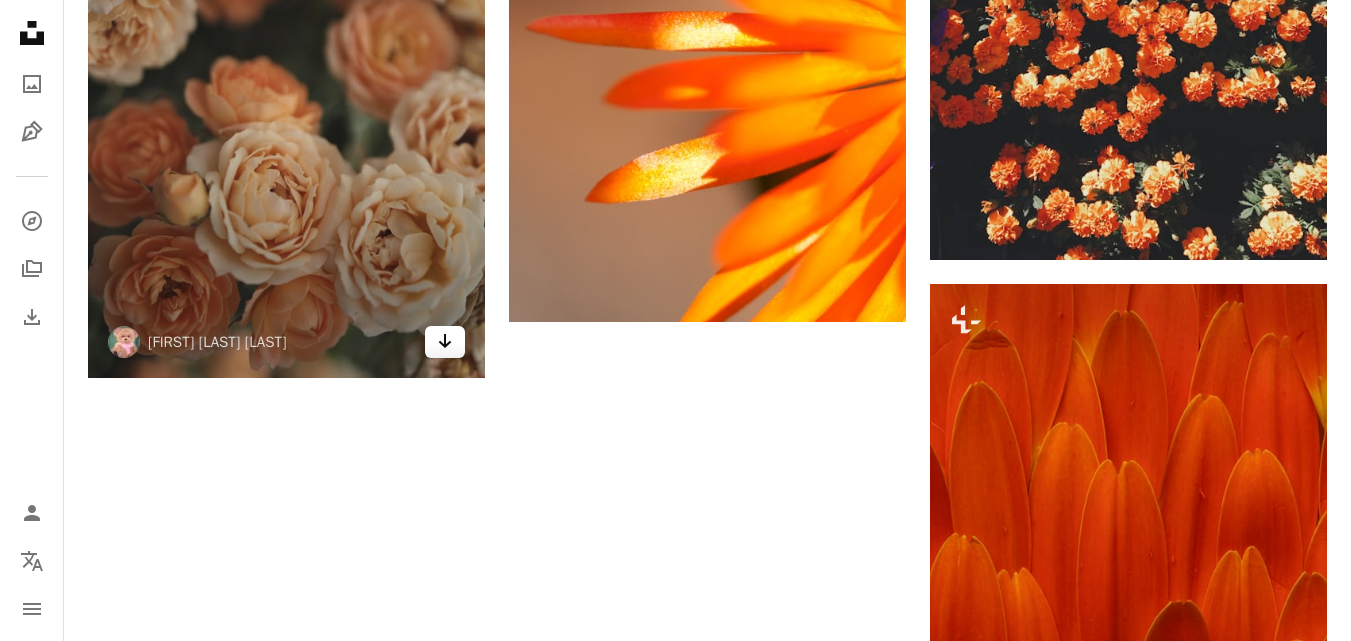 click on "Arrow pointing down" at bounding box center (445, 342) 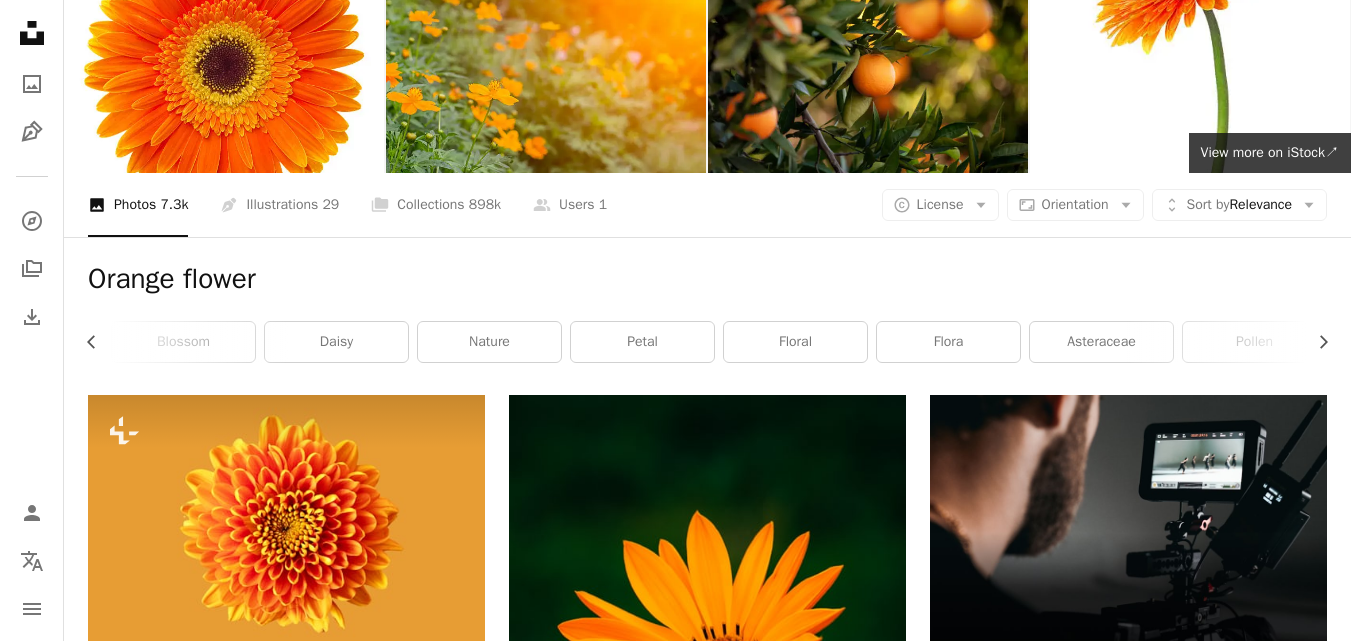 scroll, scrollTop: 53, scrollLeft: 0, axis: vertical 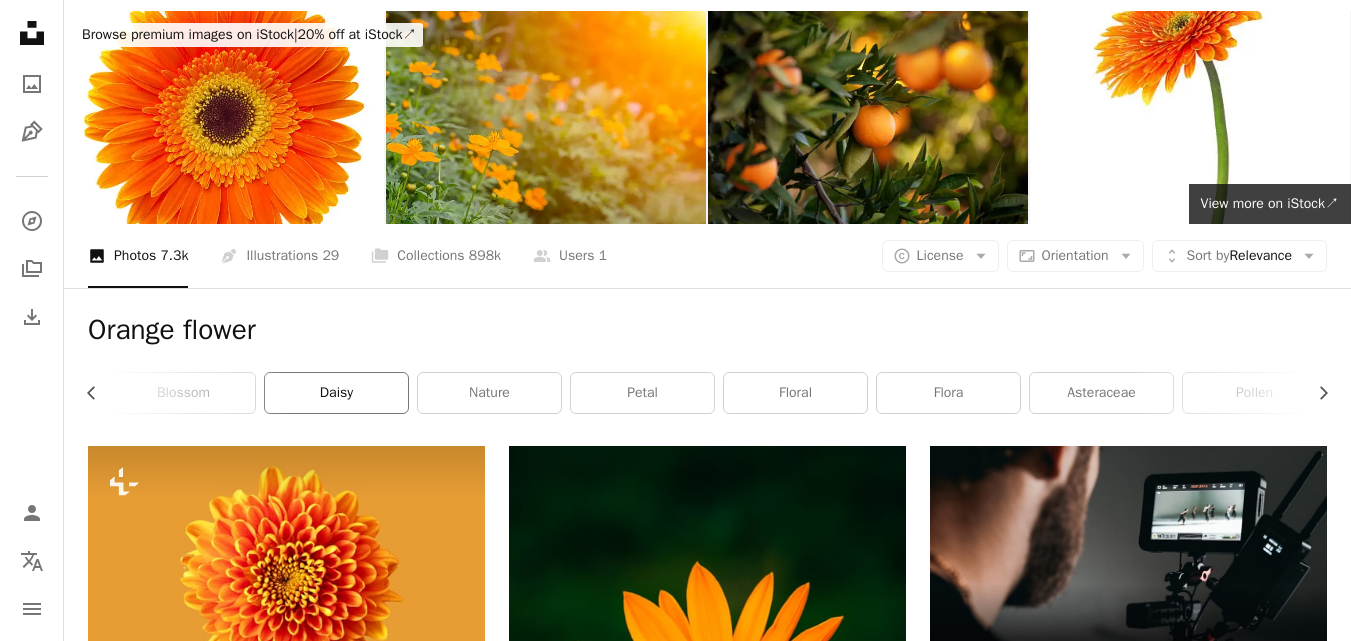 click on "daisy" at bounding box center (336, 393) 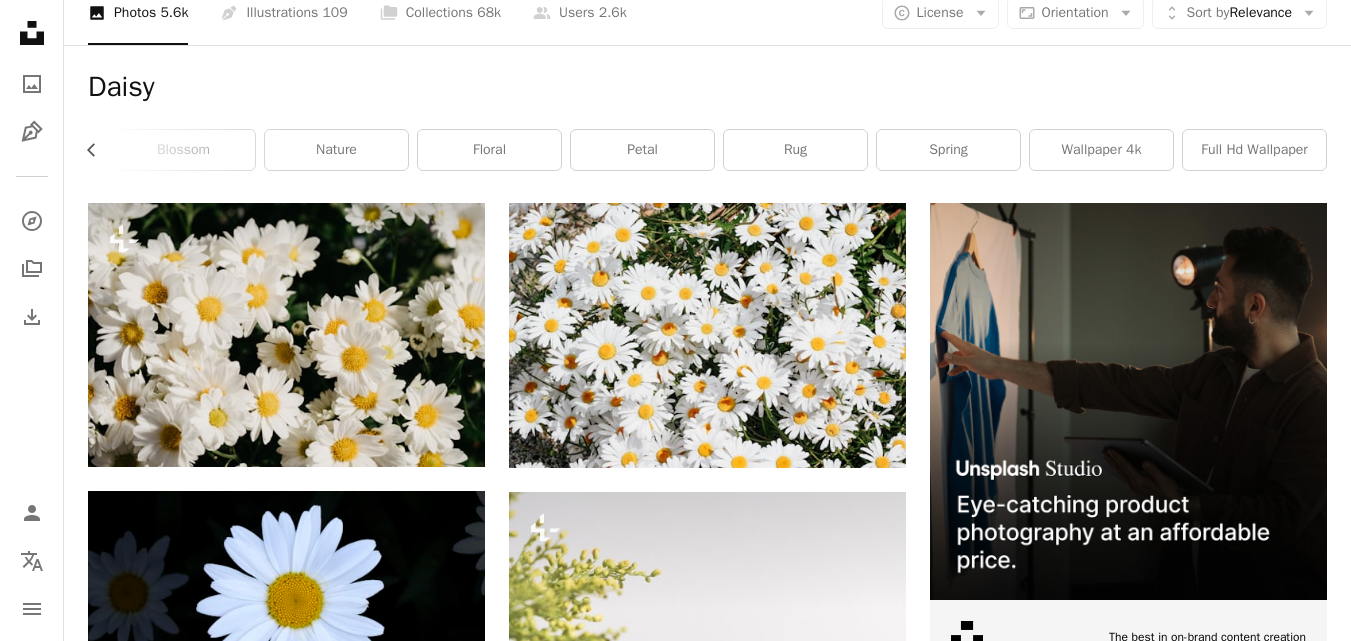 scroll, scrollTop: 300, scrollLeft: 0, axis: vertical 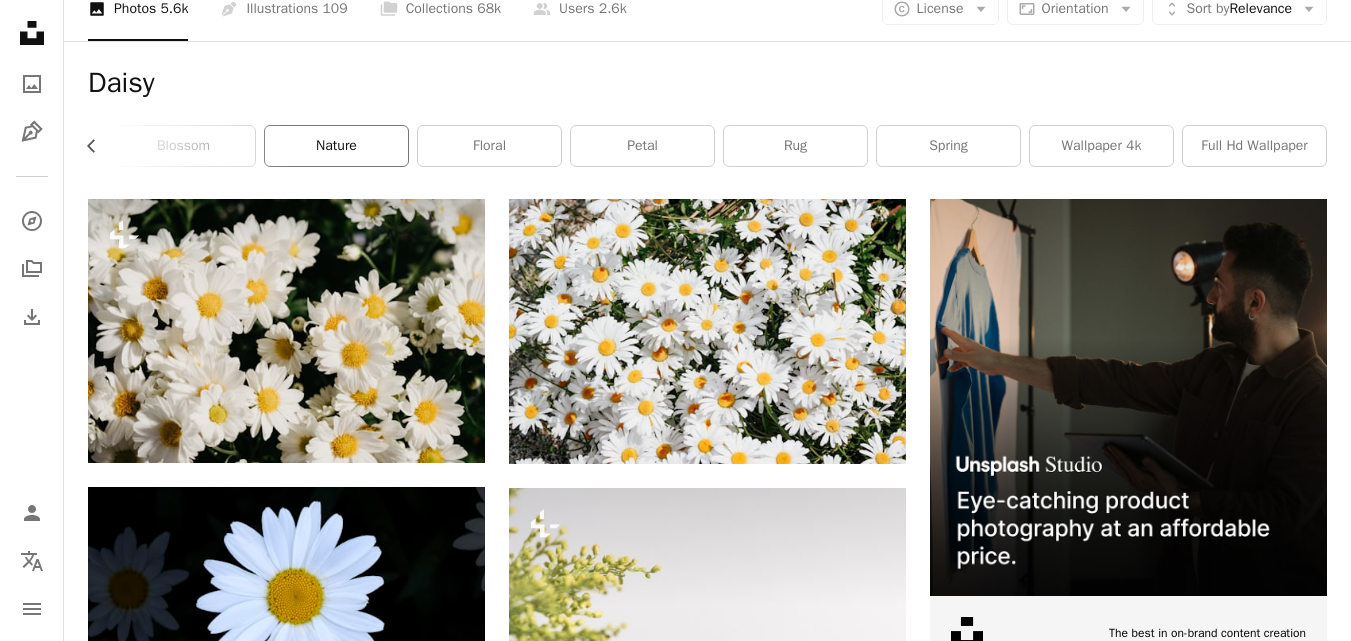 click on "nature" at bounding box center (336, 146) 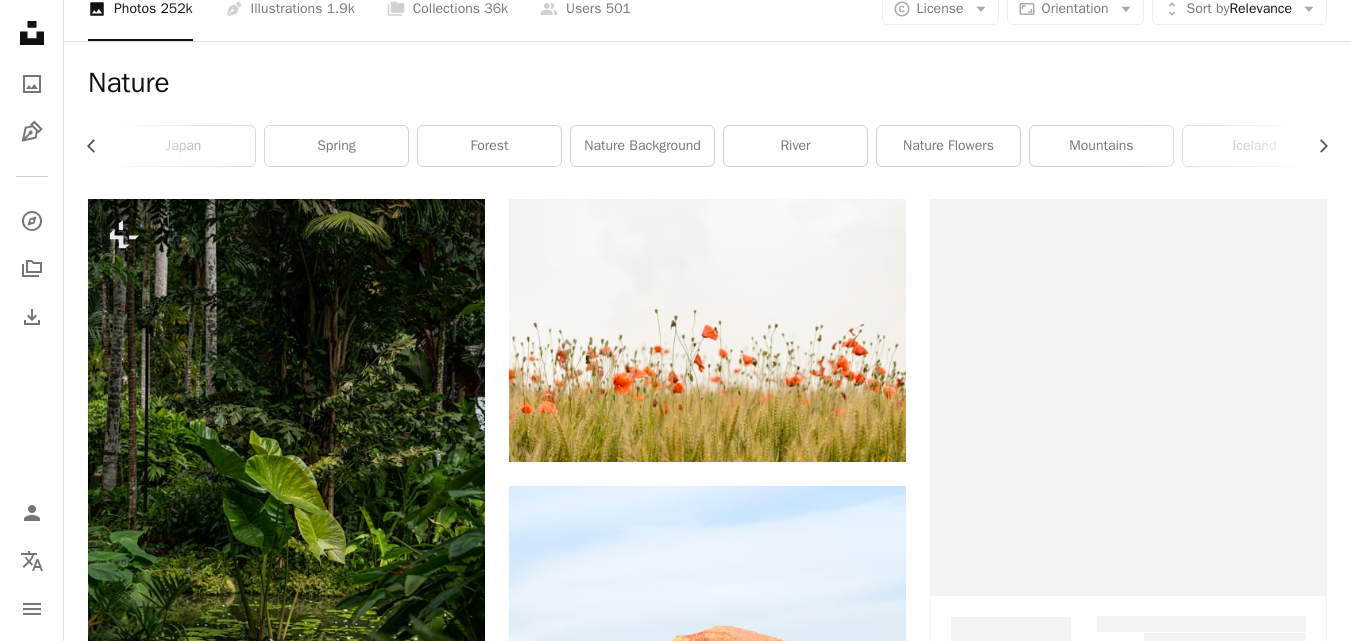scroll, scrollTop: 0, scrollLeft: 0, axis: both 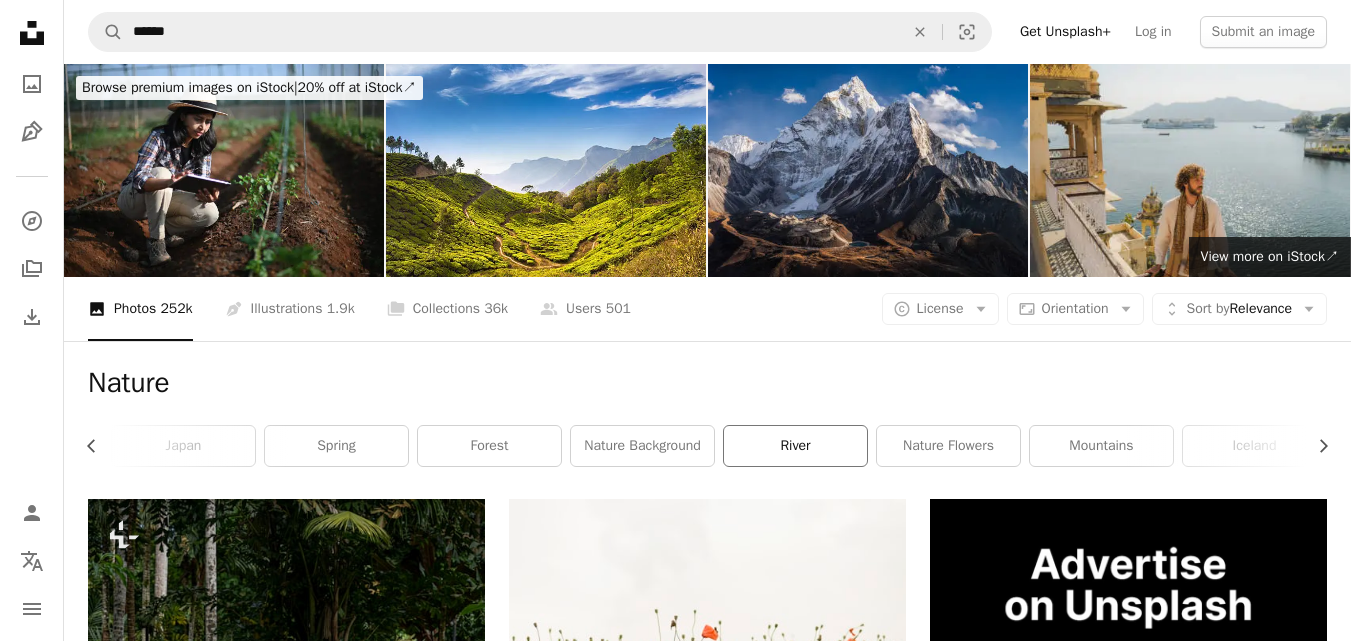 click on "river" at bounding box center [795, 446] 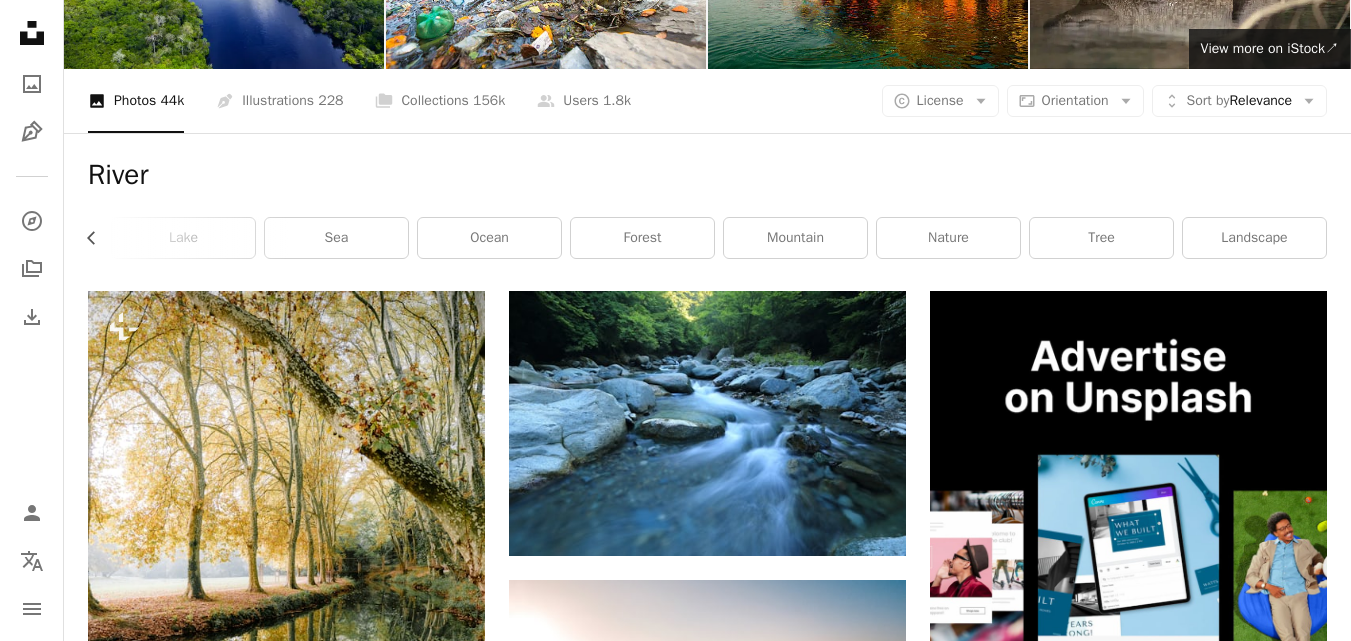 scroll, scrollTop: 200, scrollLeft: 0, axis: vertical 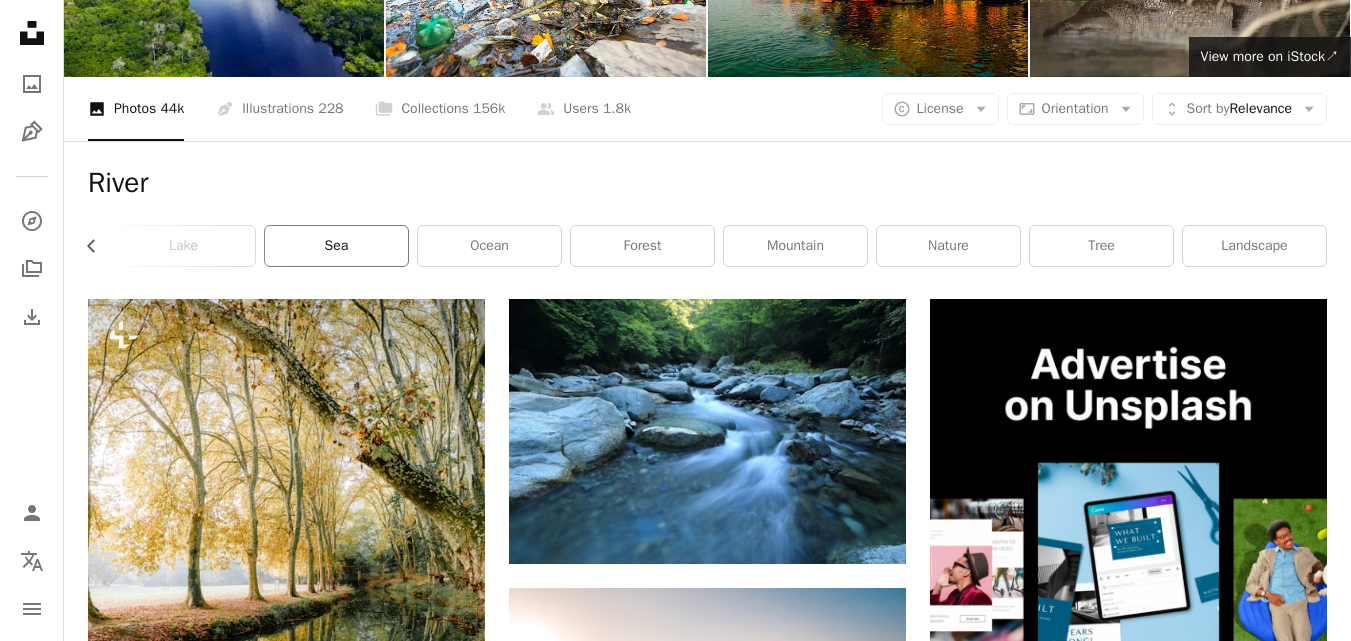 click on "sea" at bounding box center [336, 246] 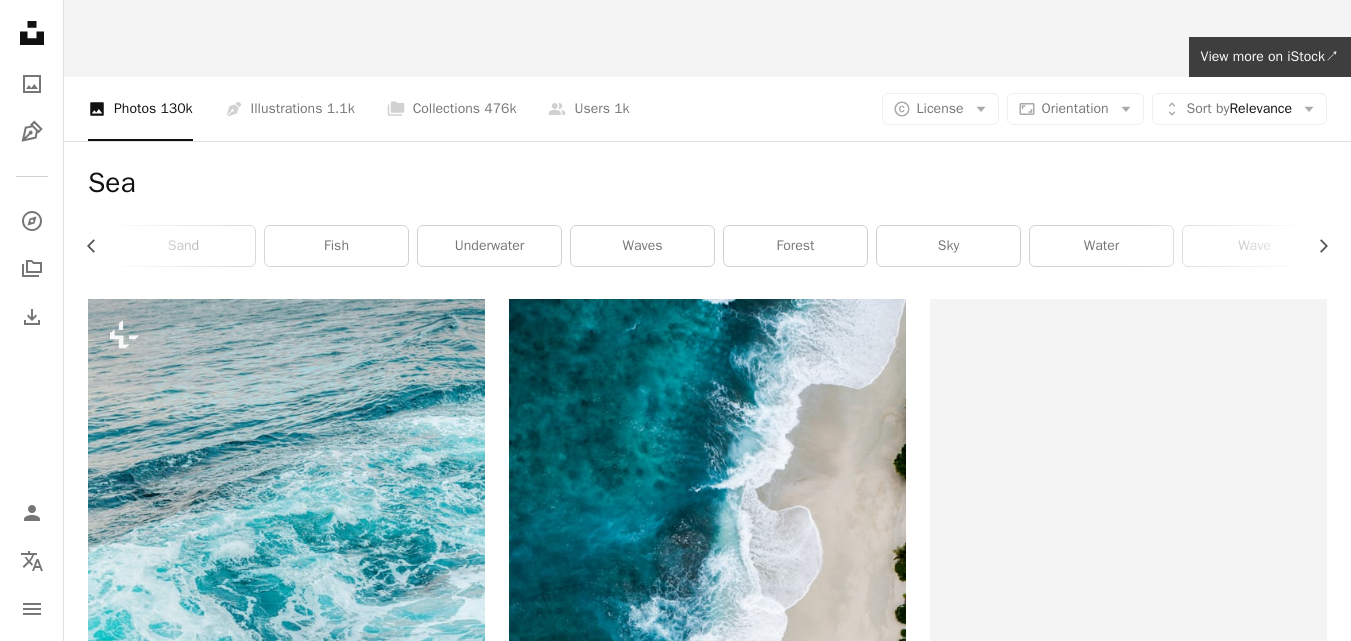 scroll, scrollTop: 0, scrollLeft: 0, axis: both 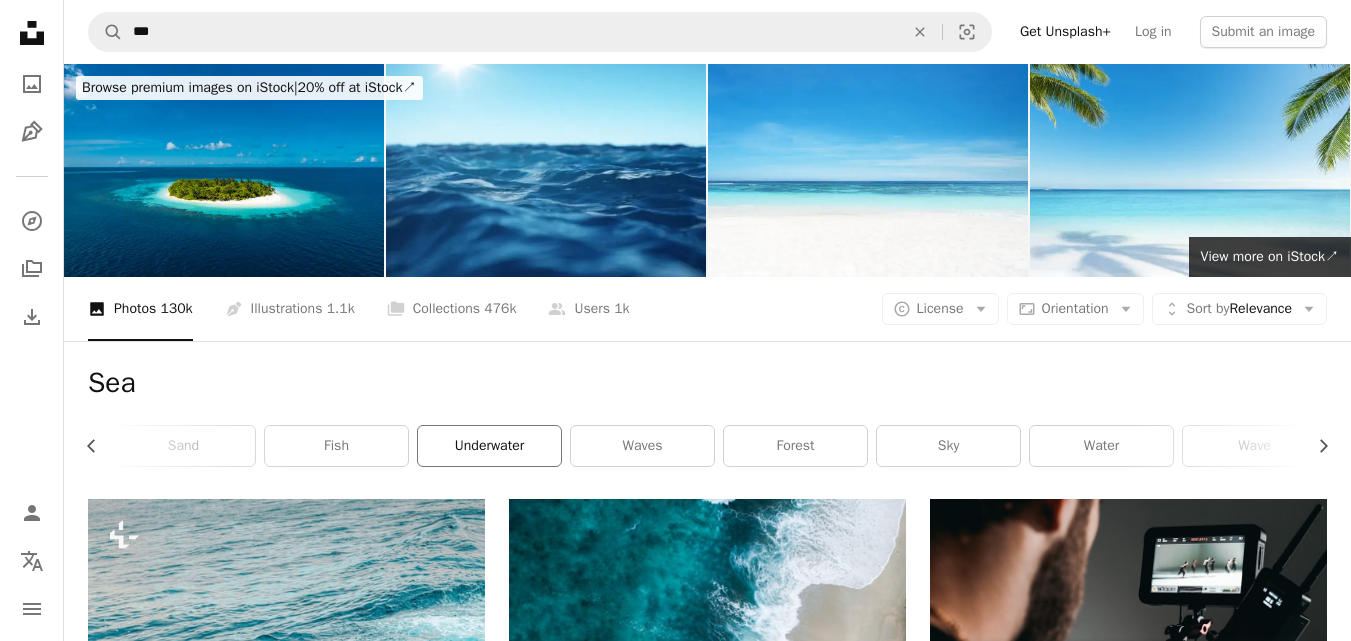 click on "underwater" at bounding box center [489, 446] 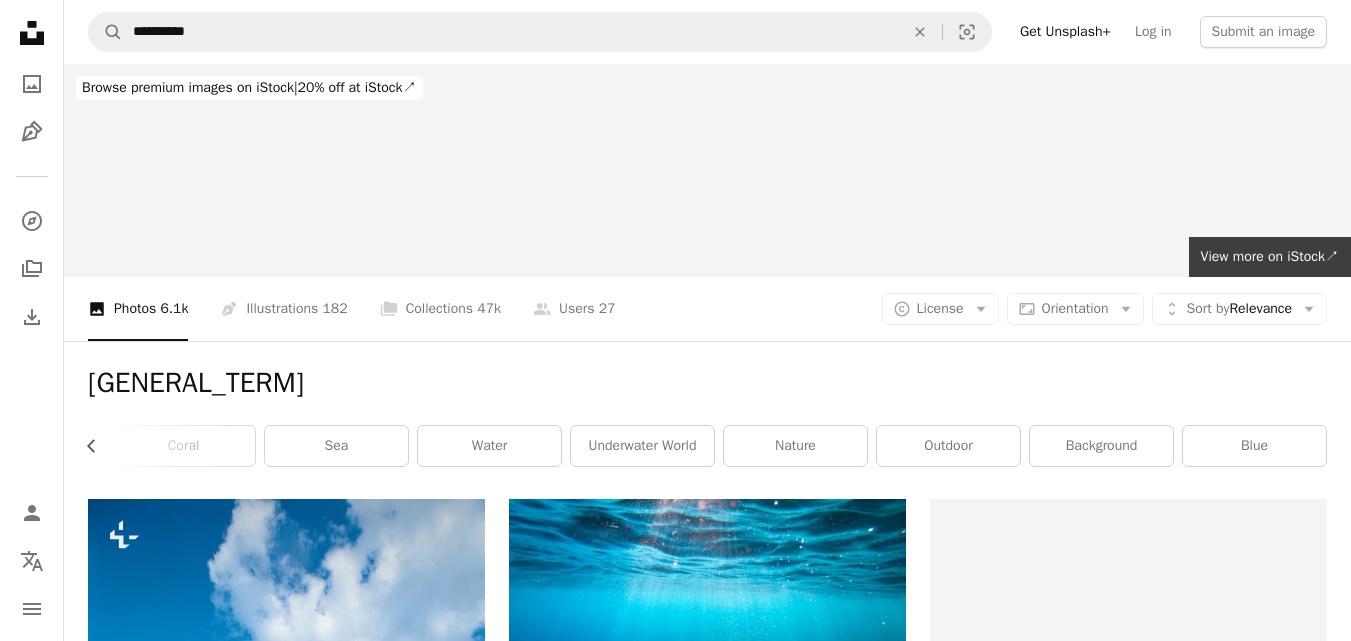 scroll, scrollTop: 0, scrollLeft: 130, axis: horizontal 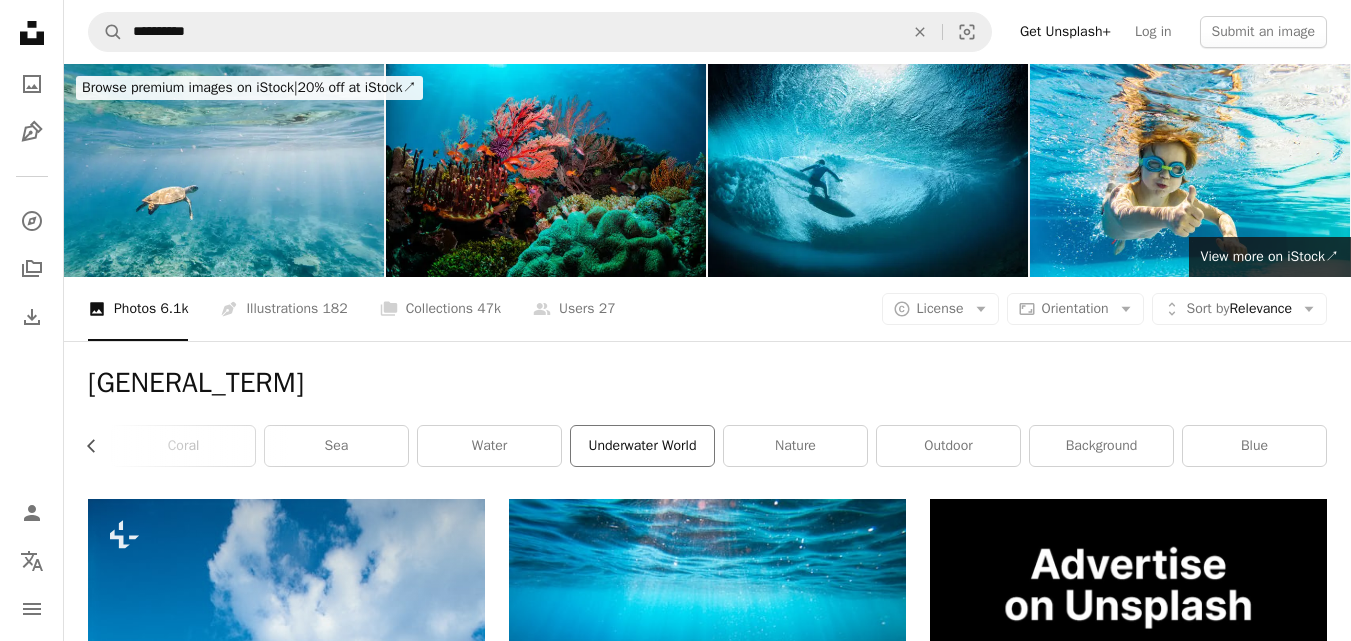 click on "underwater world" at bounding box center (642, 446) 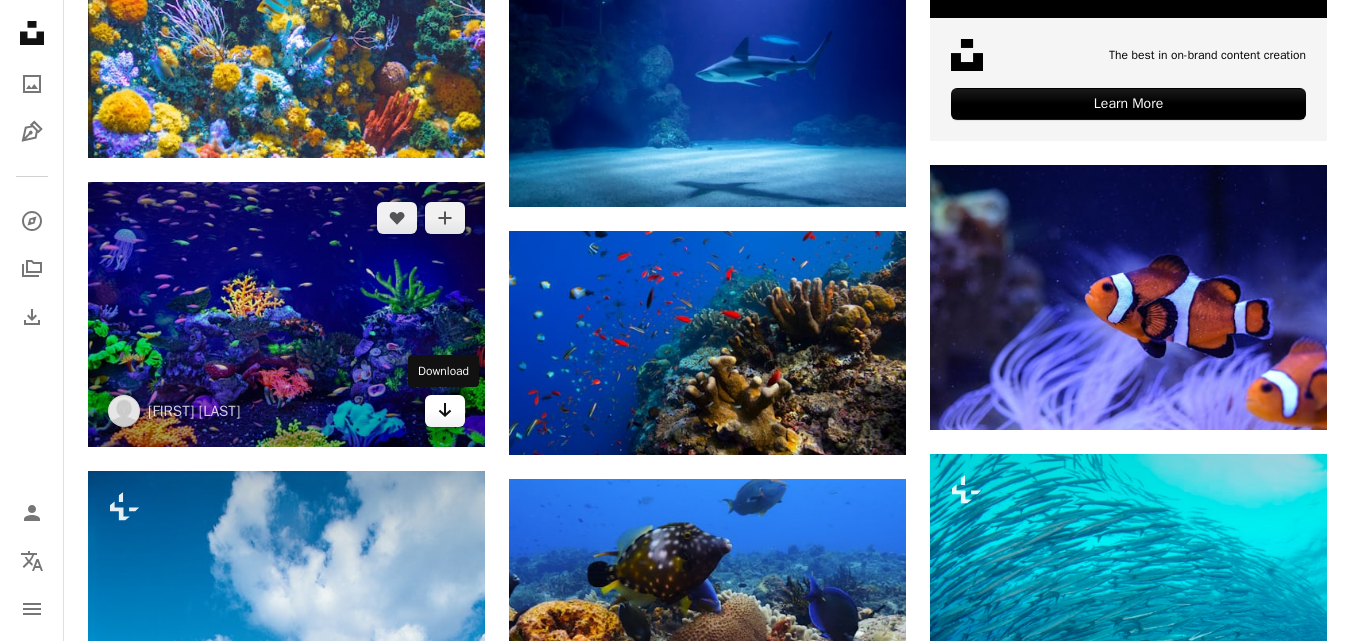scroll, scrollTop: 900, scrollLeft: 0, axis: vertical 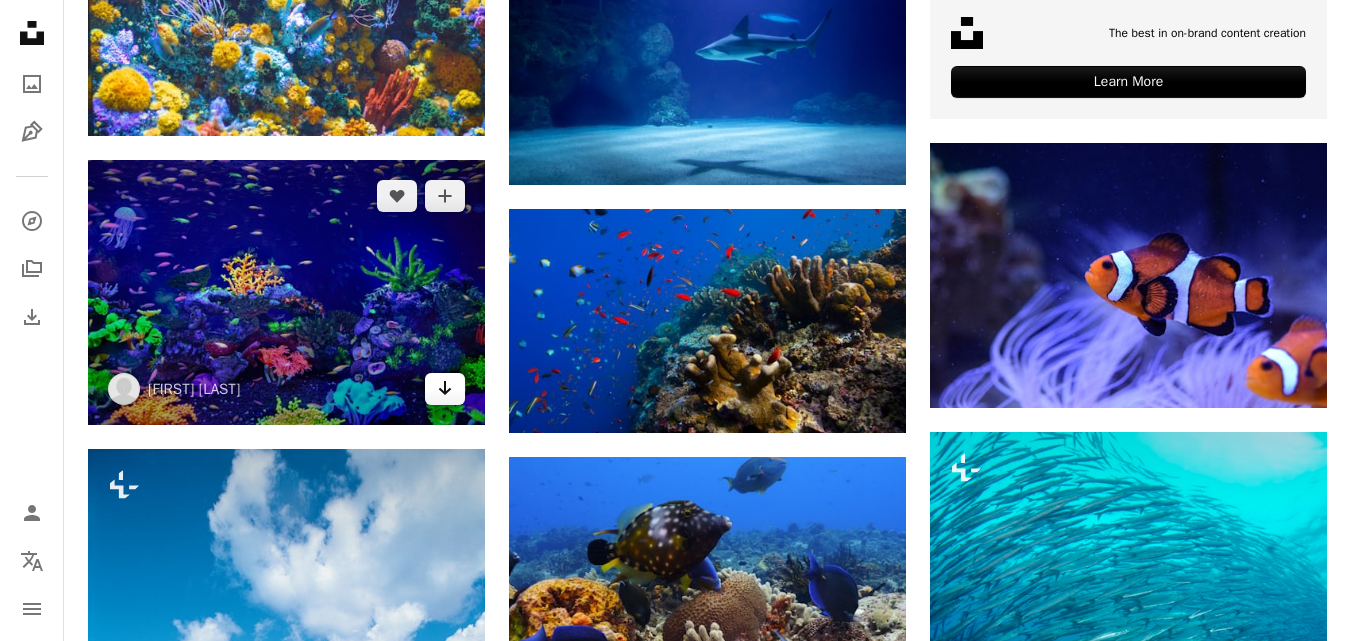 click on "Arrow pointing down" at bounding box center [445, 389] 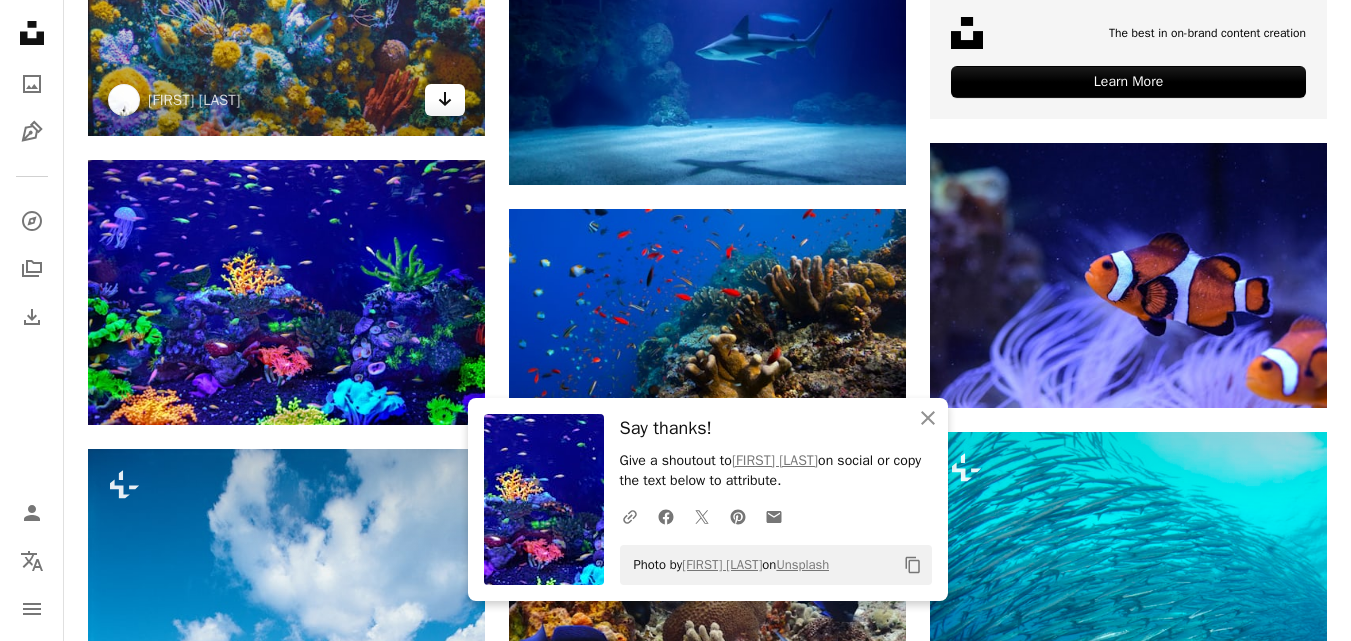 click on "Arrow pointing down" at bounding box center [445, 100] 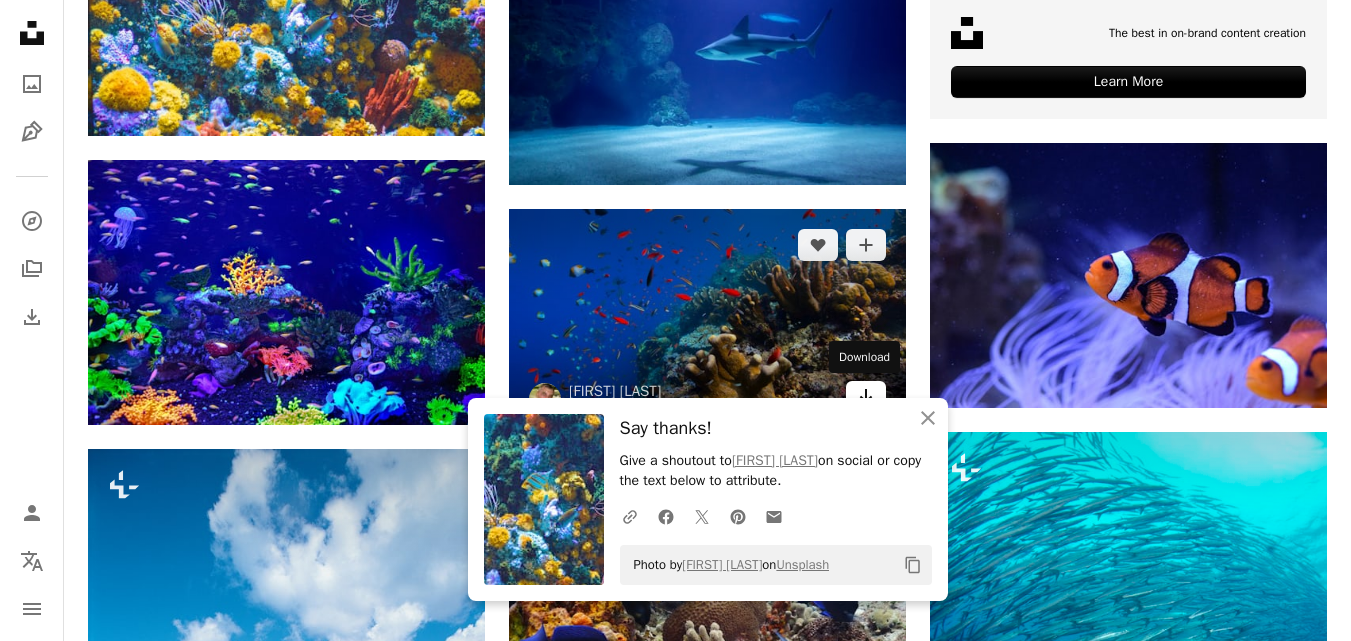 click on "Arrow pointing down" 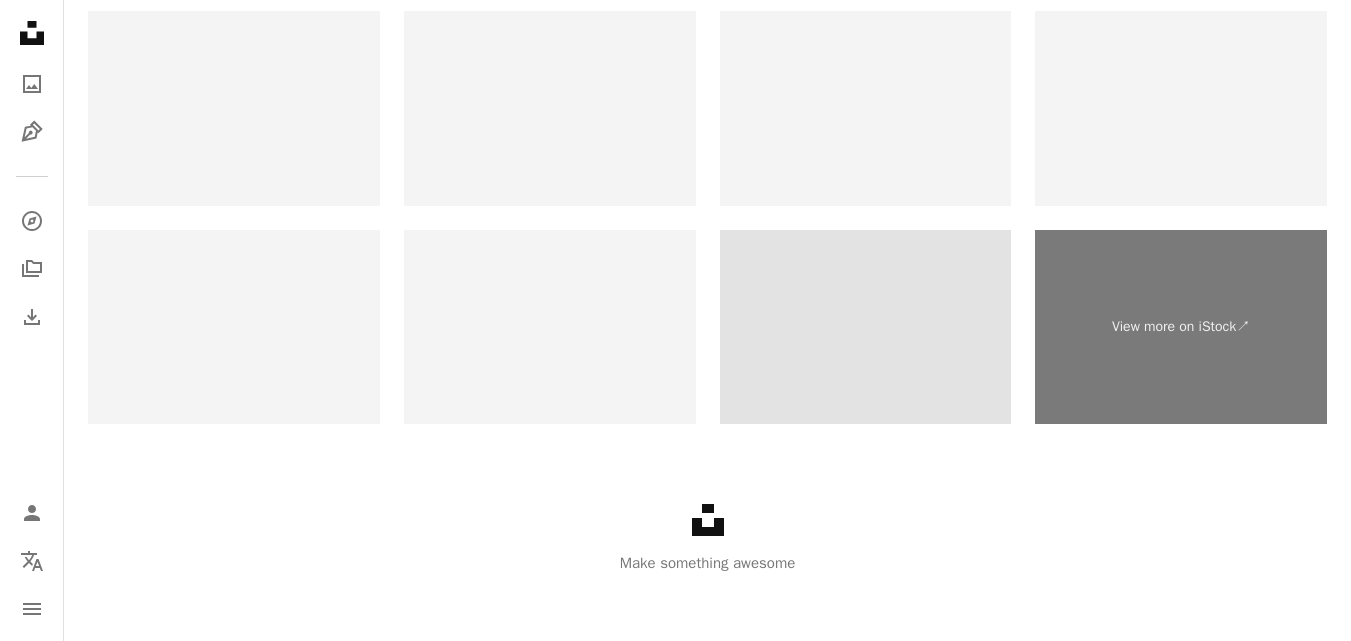 scroll, scrollTop: 3844, scrollLeft: 0, axis: vertical 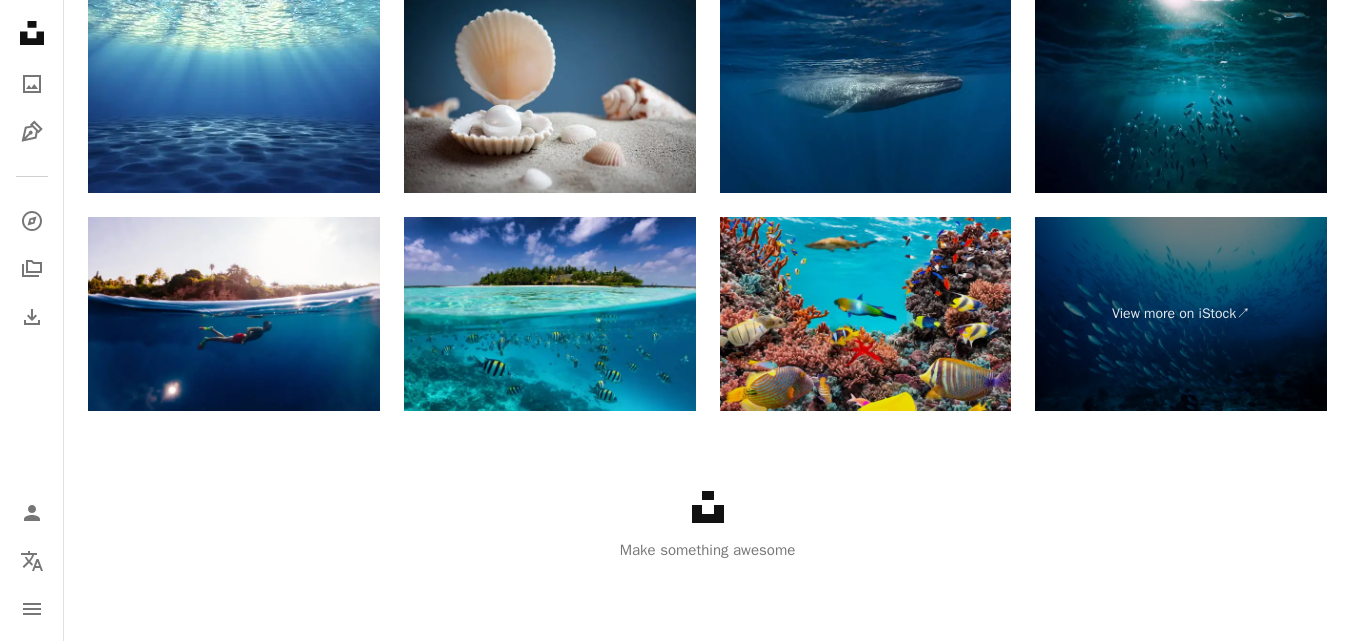 click at bounding box center (866, 314) 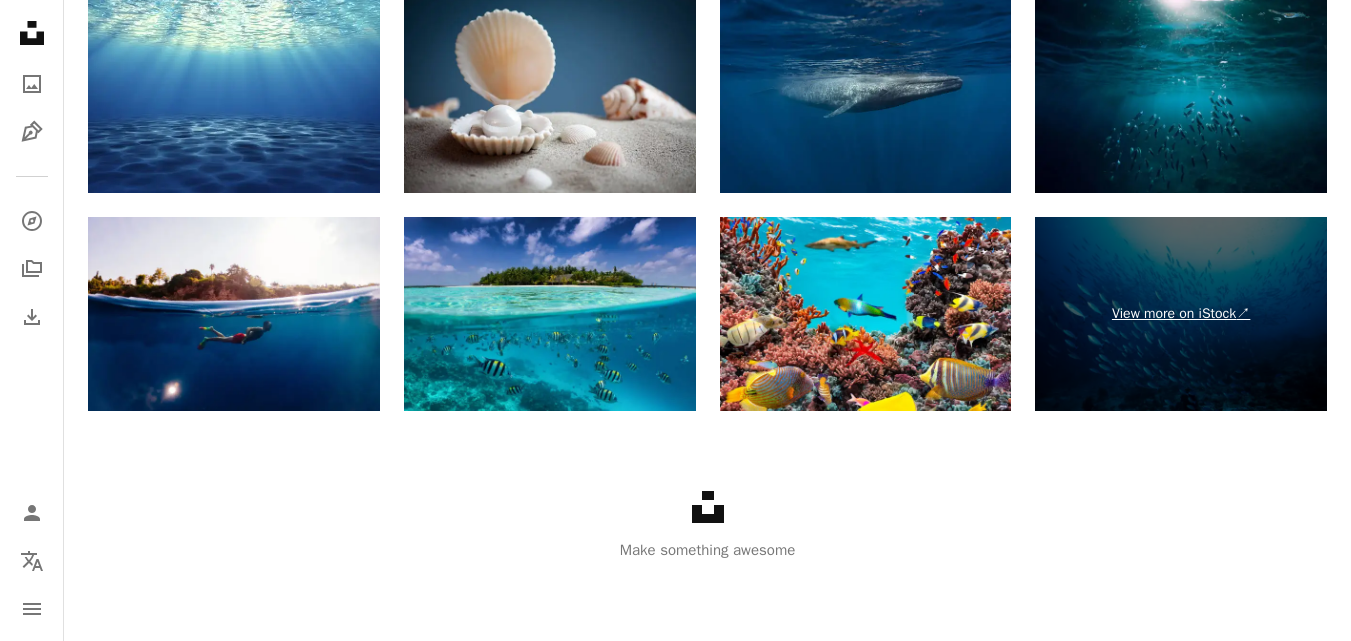 click on "View more on iStock  ↗" at bounding box center (1181, 314) 